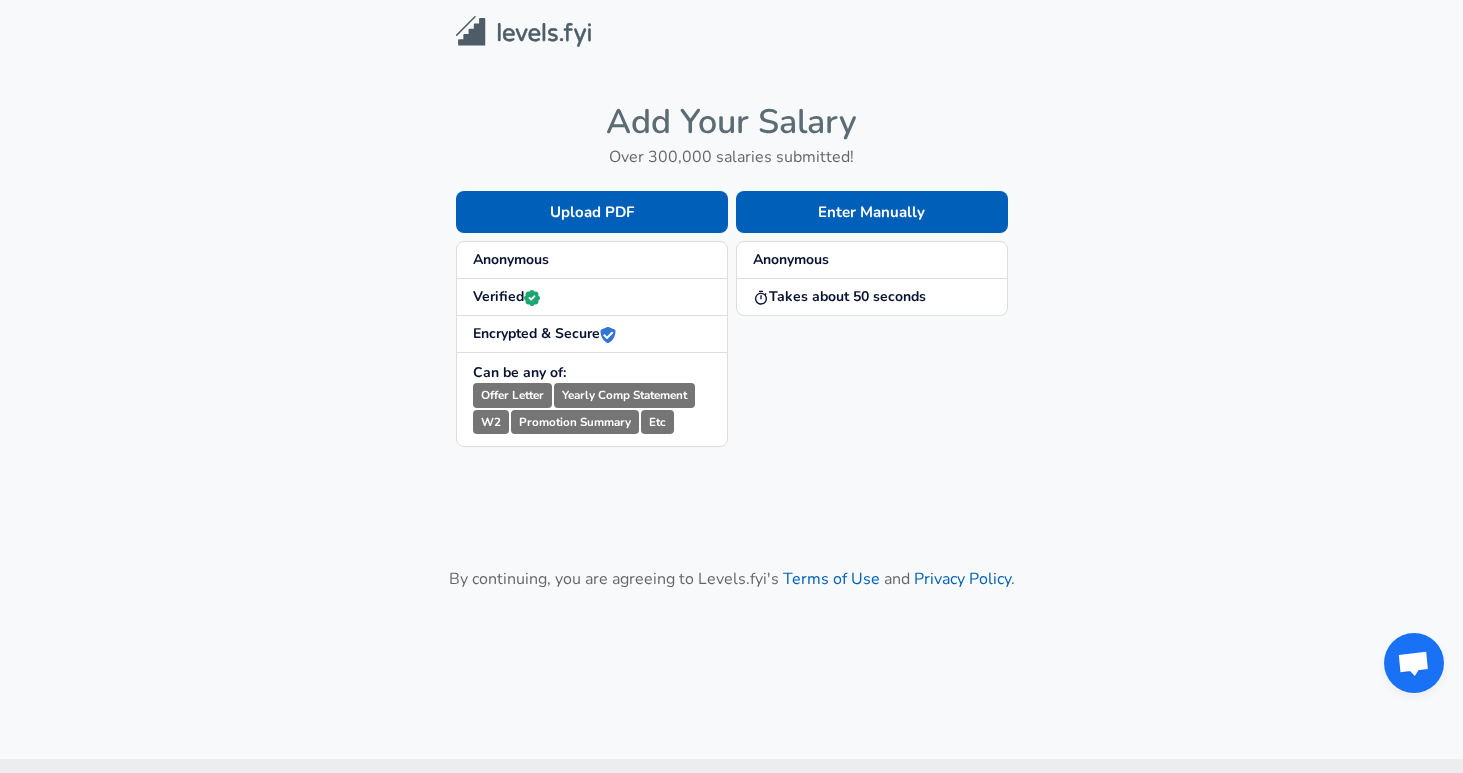 scroll, scrollTop: 0, scrollLeft: 0, axis: both 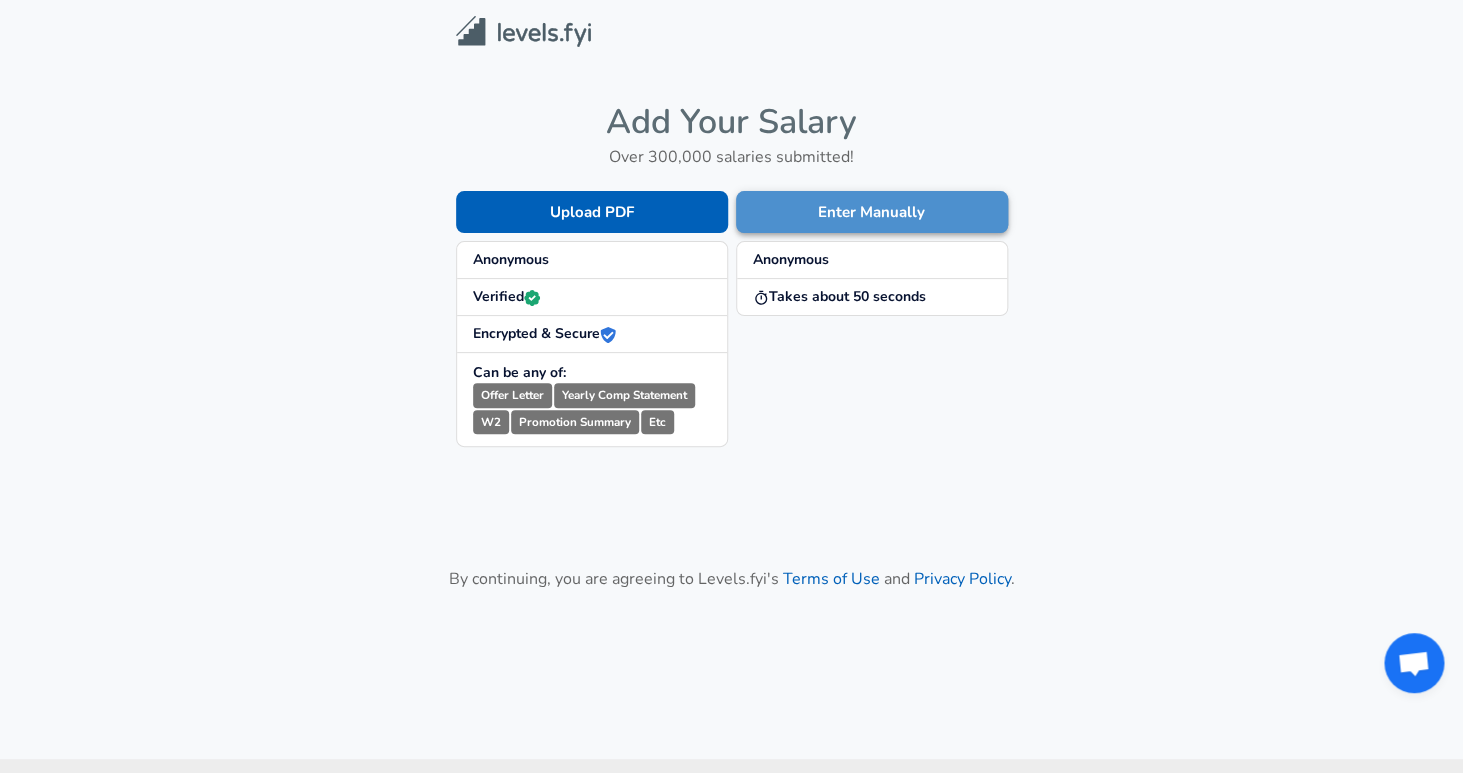 click on "Enter Manually" at bounding box center (872, 212) 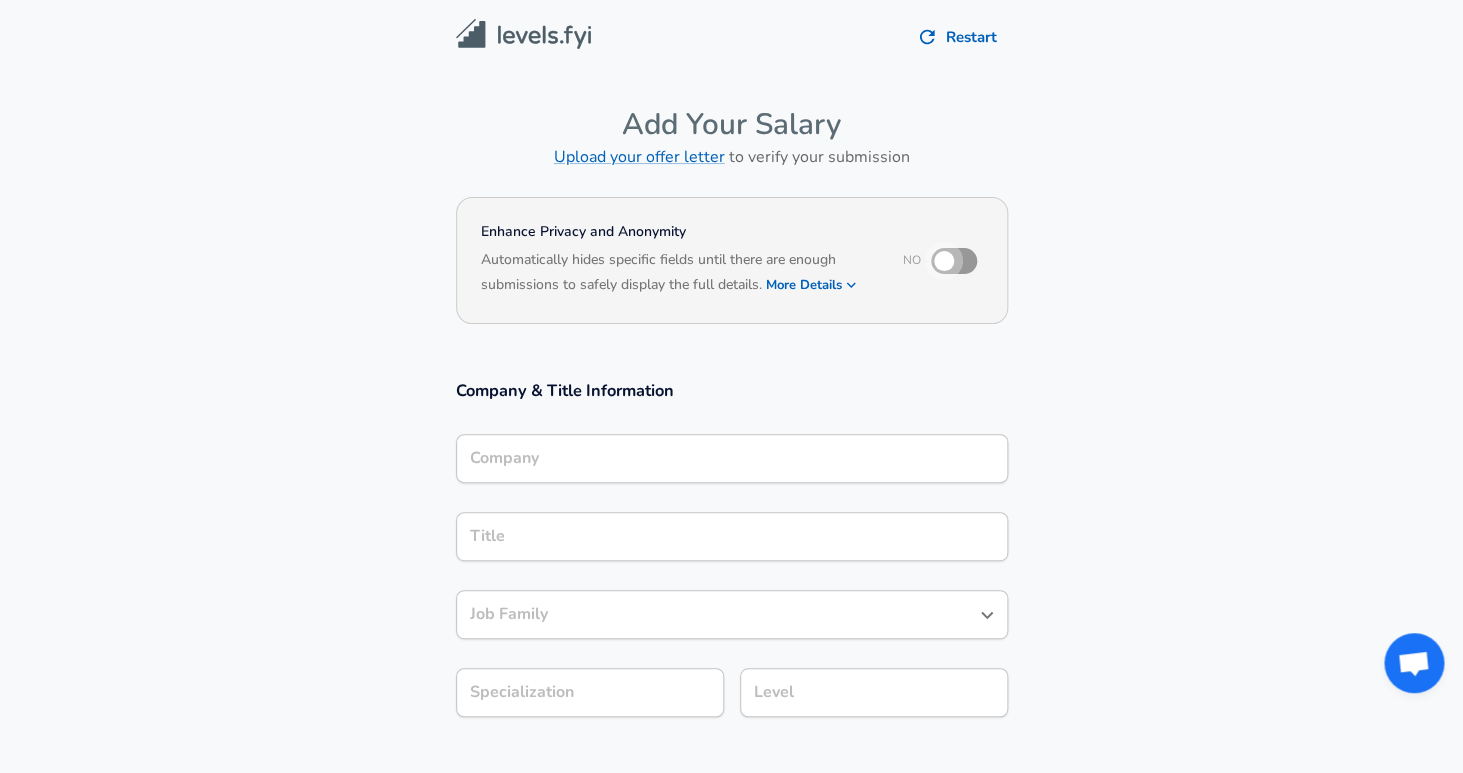 click at bounding box center [944, 261] 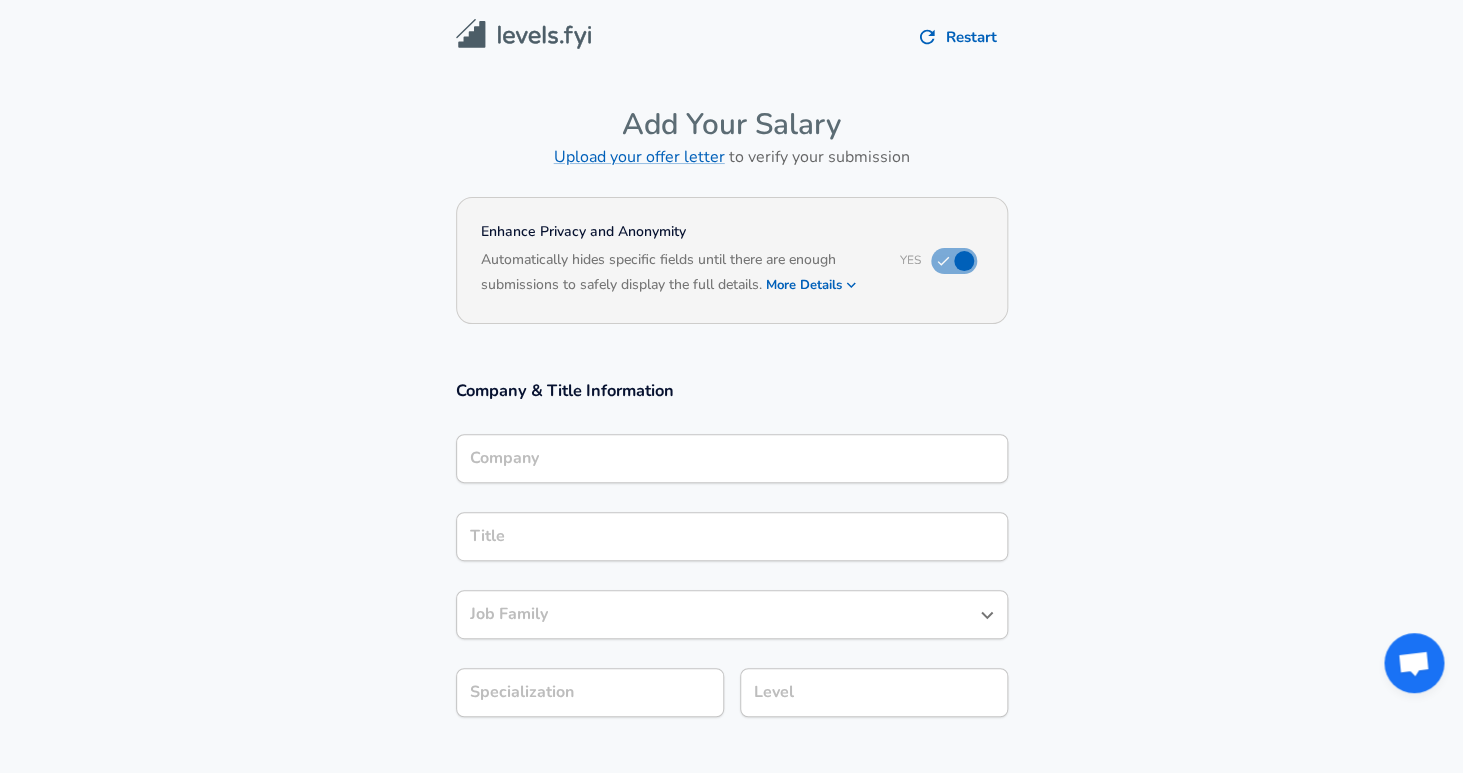 click on "Company" at bounding box center [732, 458] 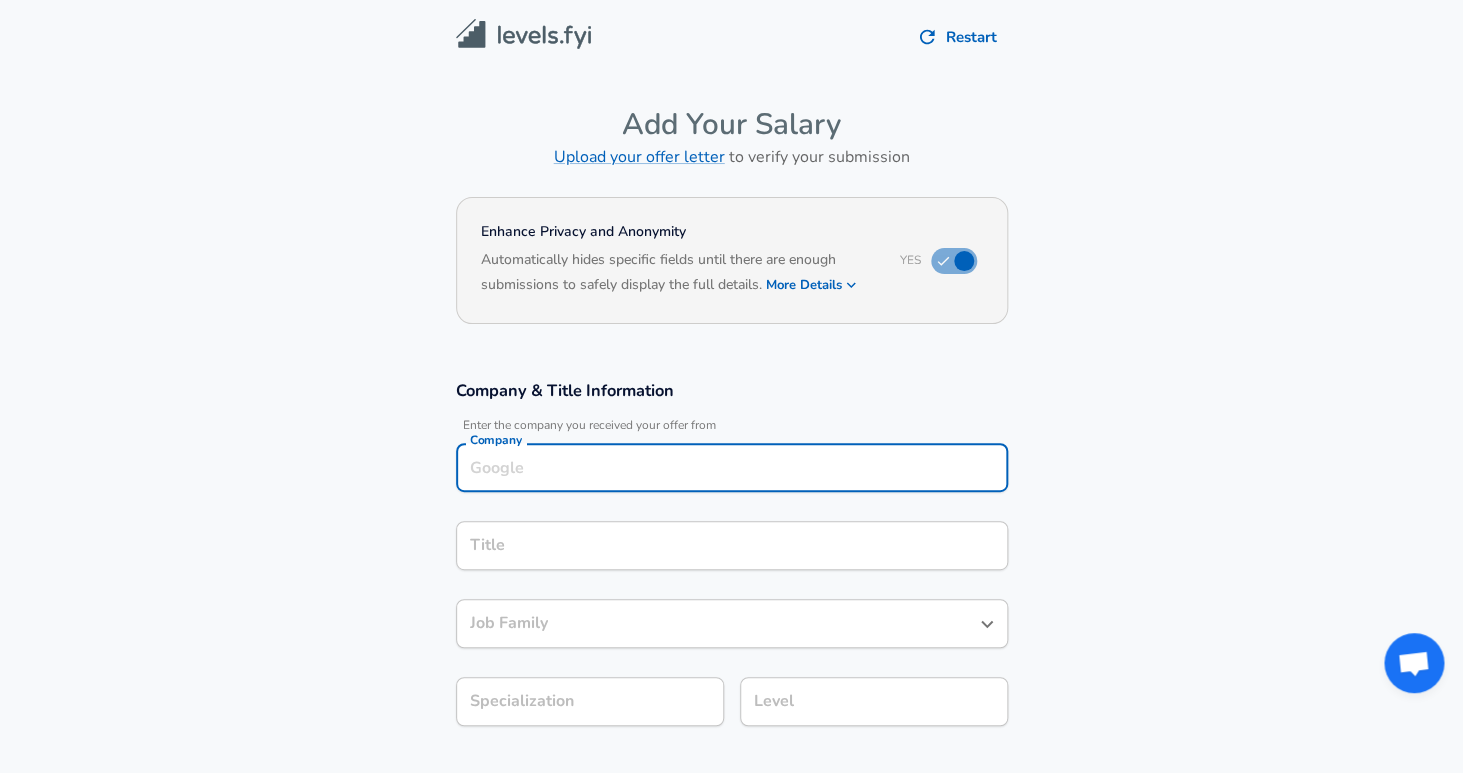 scroll, scrollTop: 20, scrollLeft: 0, axis: vertical 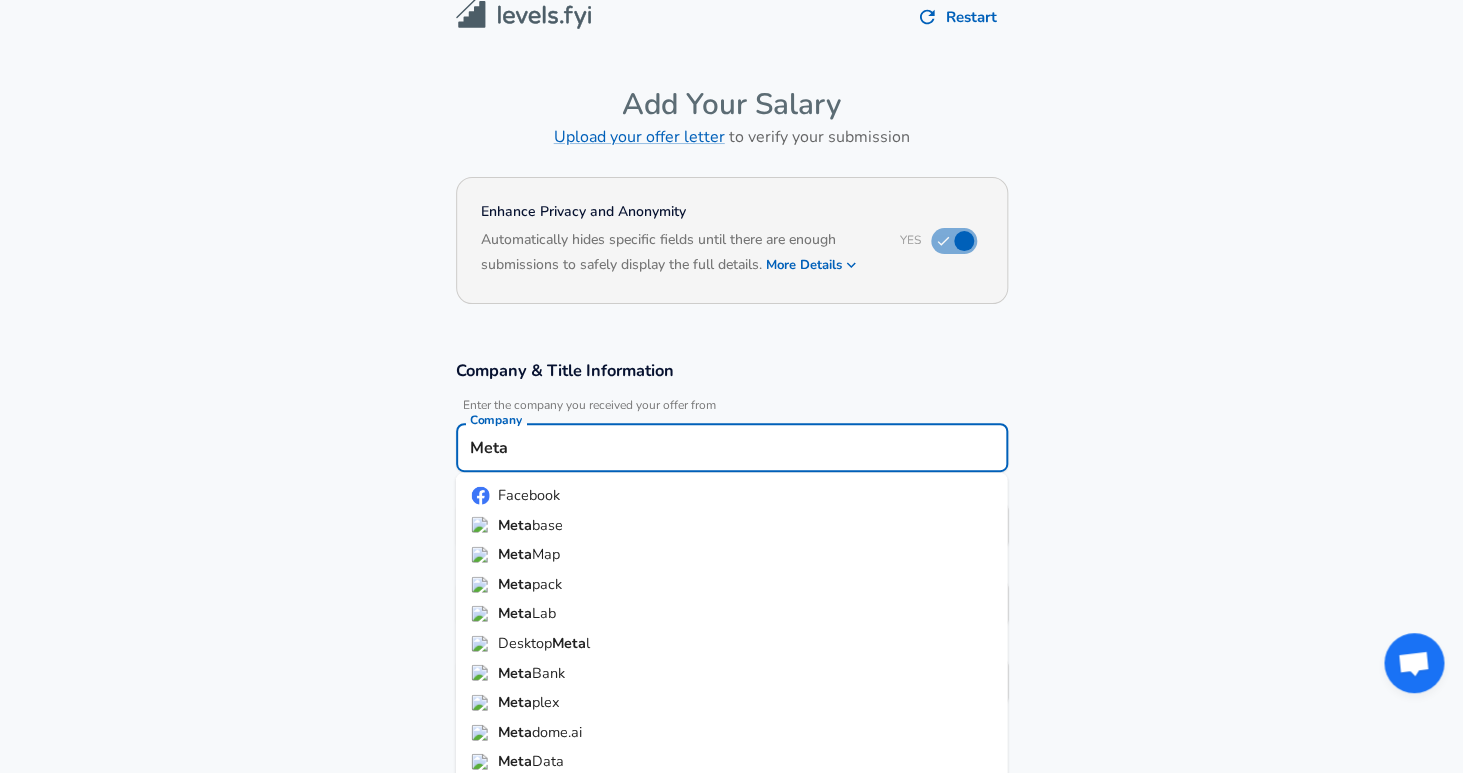 click on "Facebook" at bounding box center [529, 495] 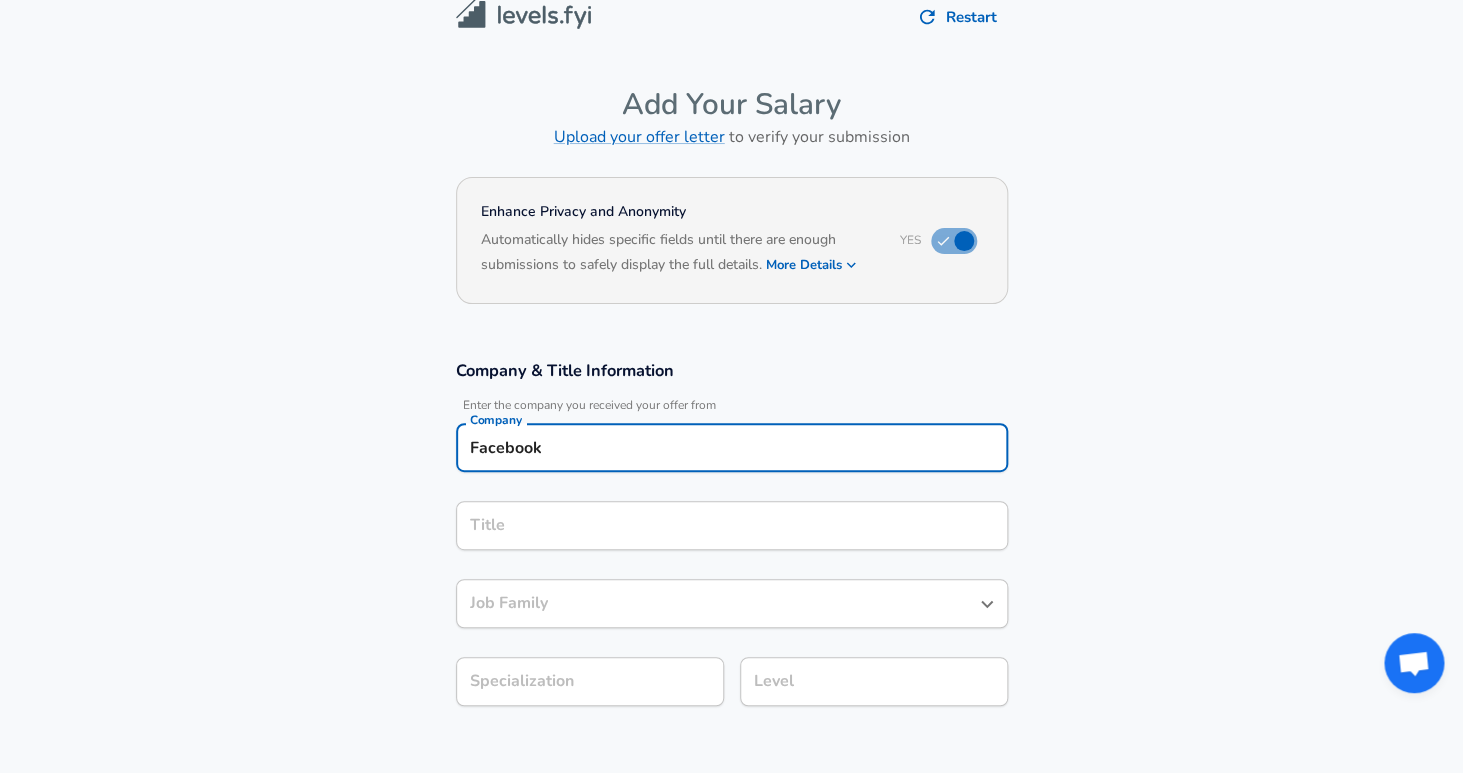 type on "Facebook" 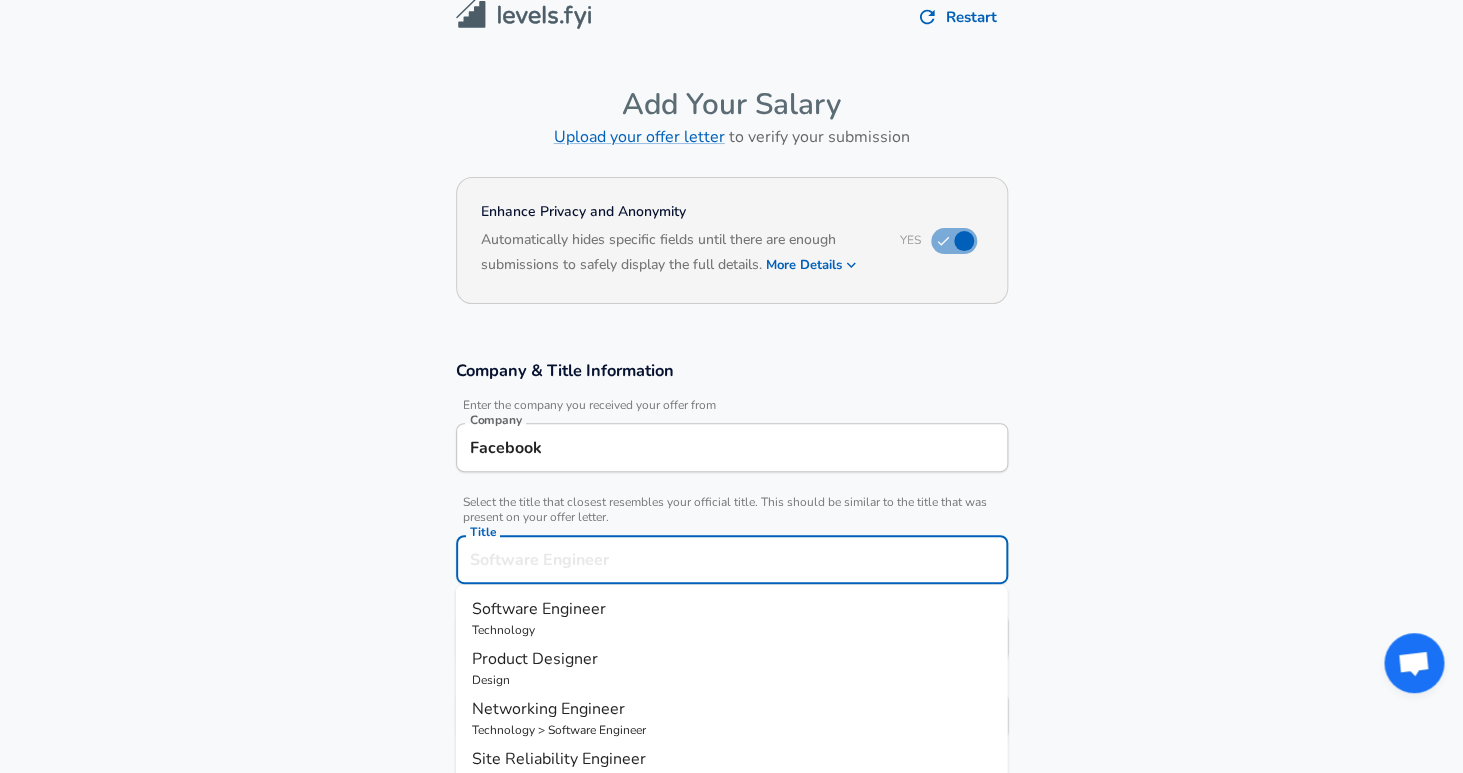 scroll, scrollTop: 60, scrollLeft: 0, axis: vertical 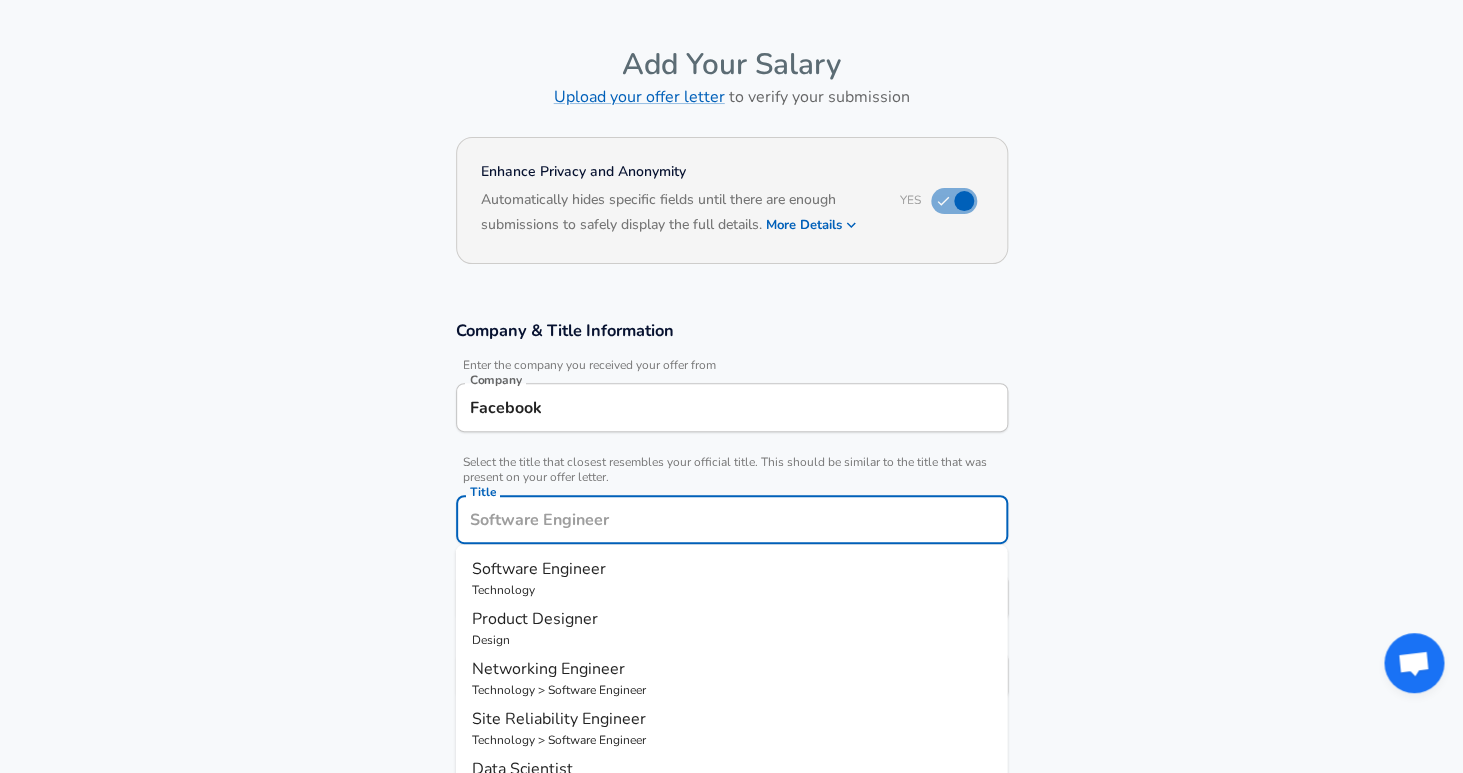 click on "Title" at bounding box center [732, 519] 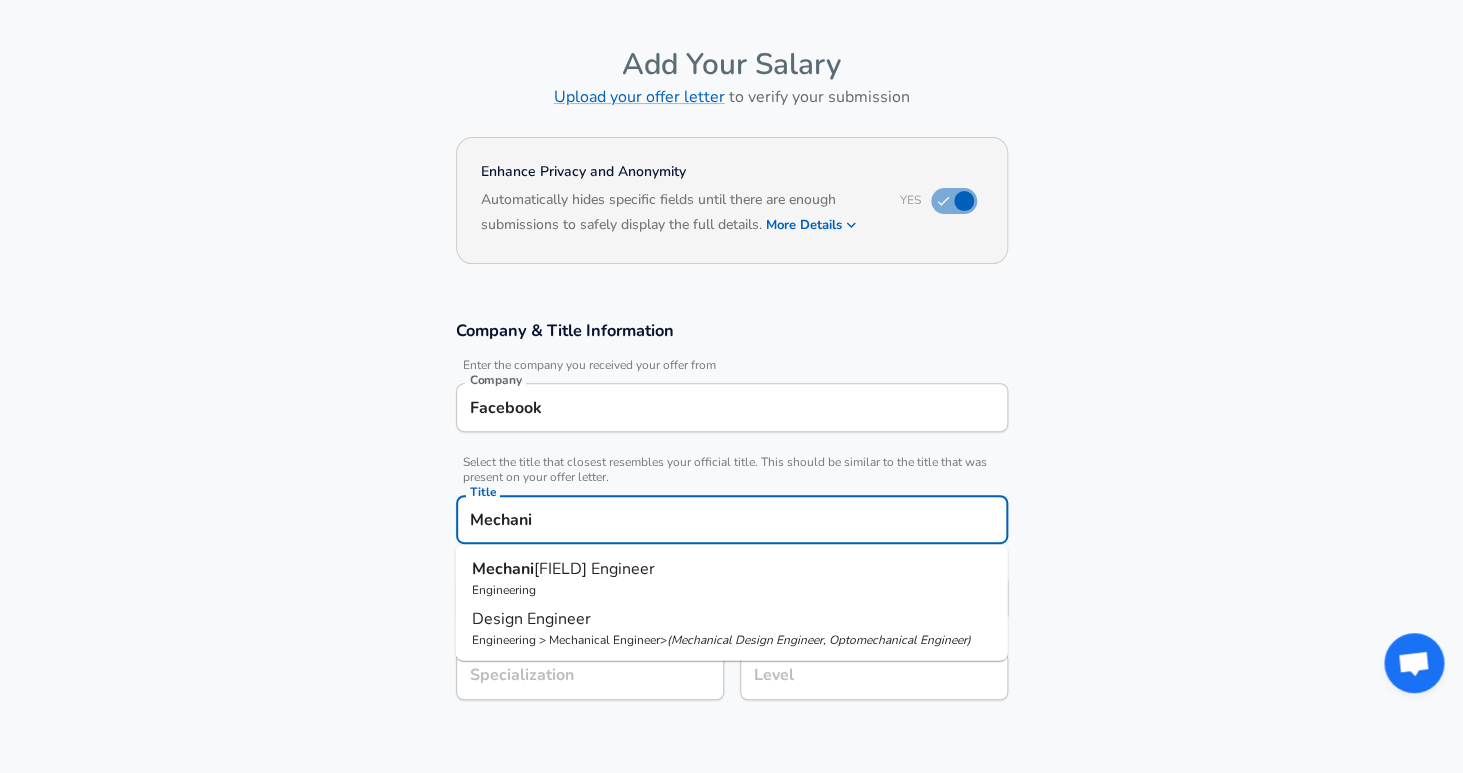 click on "Design Engineer" at bounding box center (531, 619) 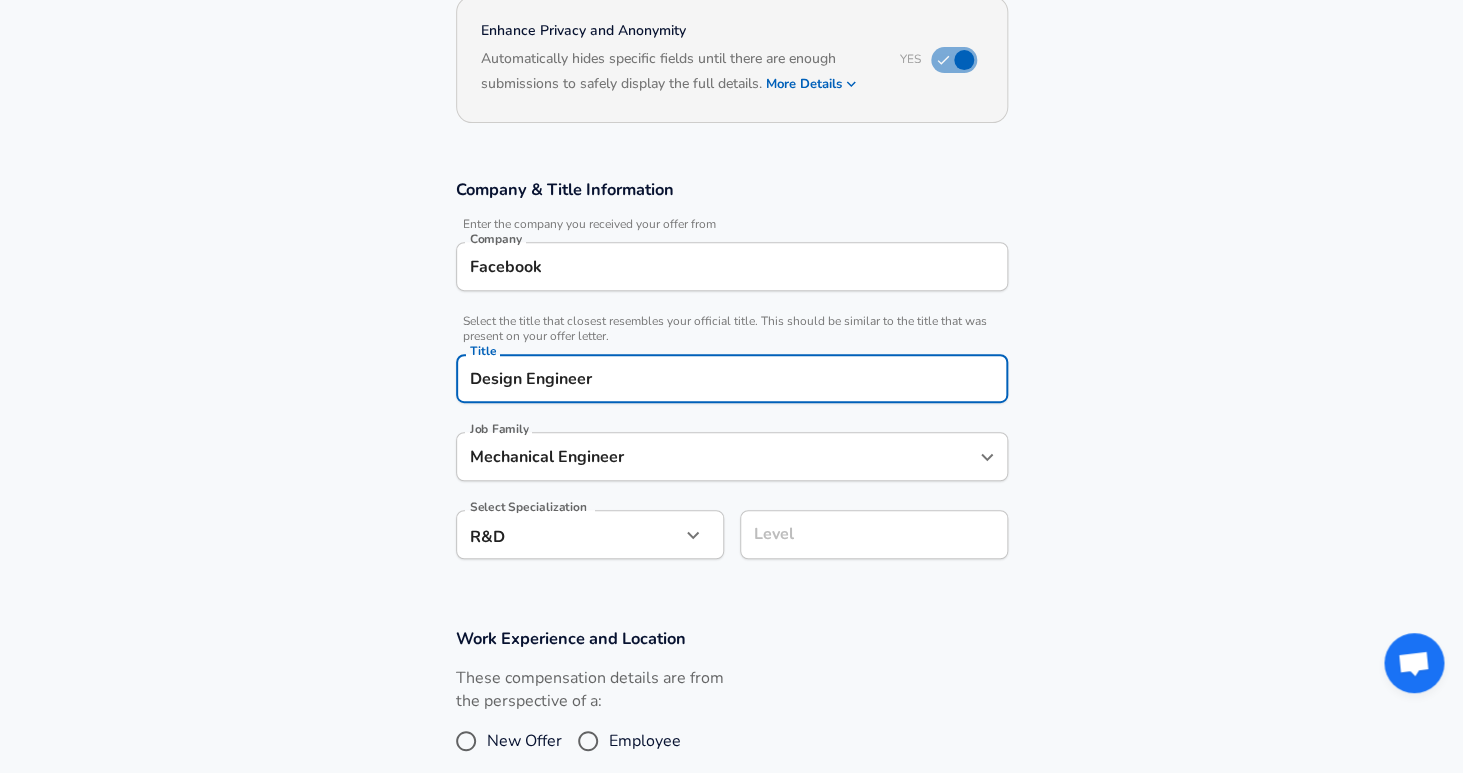 scroll, scrollTop: 209, scrollLeft: 0, axis: vertical 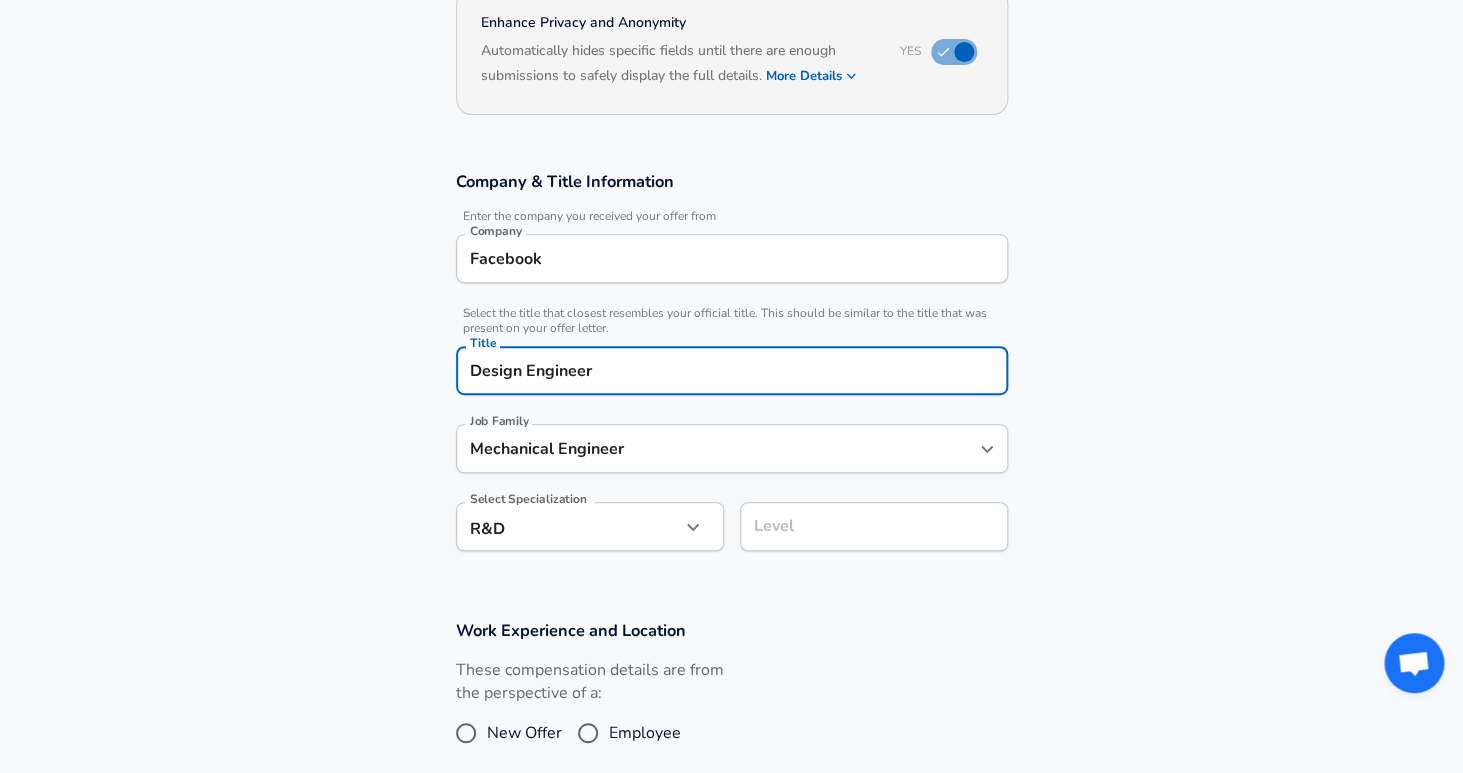 type on "Design Engineer" 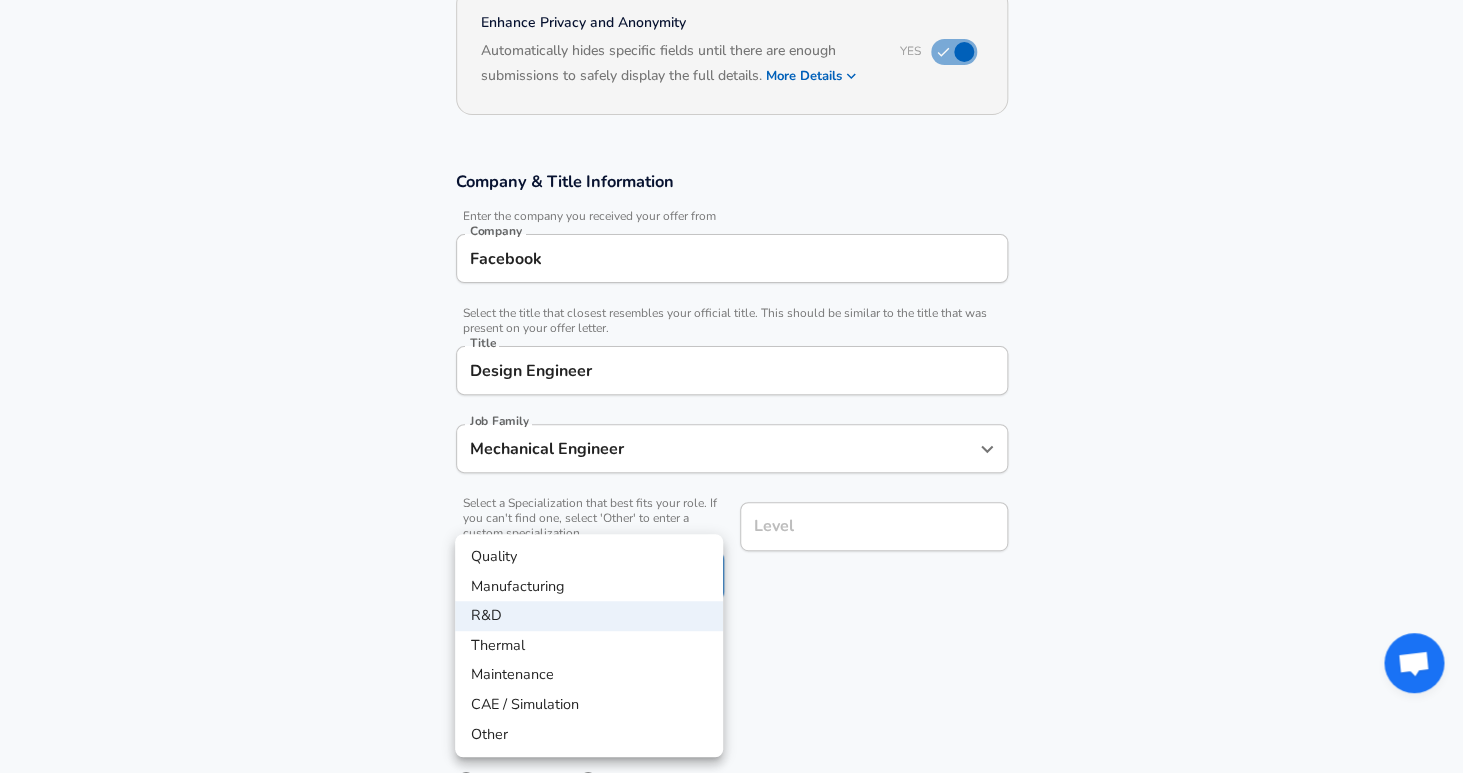 scroll, scrollTop: 269, scrollLeft: 0, axis: vertical 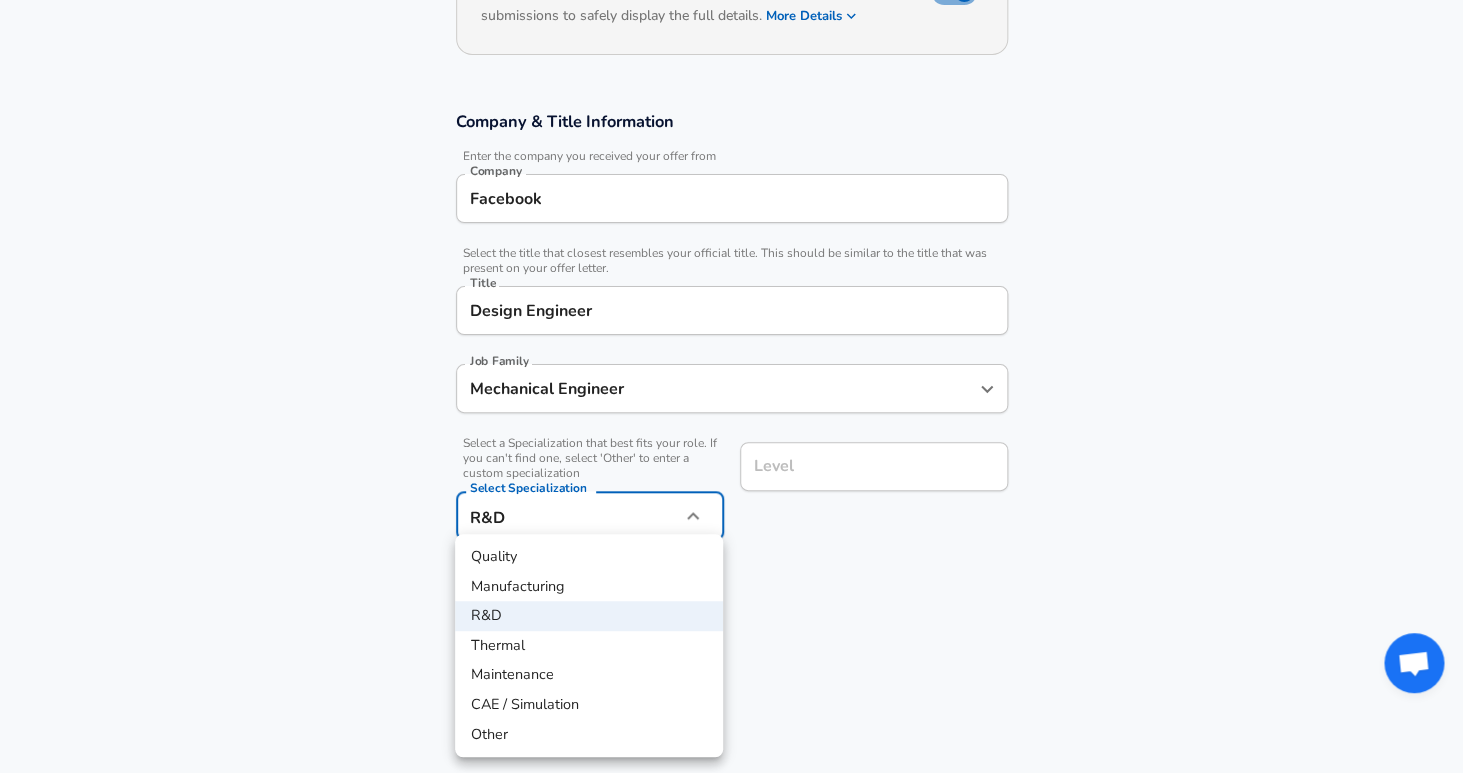 click on "Restart Add Your Salary Upload your offer letter   to verify your submission Enhance Privacy and Anonymity Yes Automatically hides specific fields until there are enough submissions to safely display the full details.   More Details Based on your submission and the data points that we have already collected, we will automatically hide and anonymize specific fields if there aren't enough data points to remain sufficiently anonymous. Company & Title Information   Enter the company you received your offer from Company Facebook Company   Select the title that closest resembles your official title. This should be similar to the title that was present on your offer letter. Title Design Engineer Title Job Family Mechanical Engineer Job Family   Select a Specialization that best fits your role. If you can't find one, select 'Other' to enter a custom specialization Select Specialization R&D R&D Select Specialization Level Level Work Experience and Location These compensation details are from the perspective of a:" at bounding box center [731, 117] 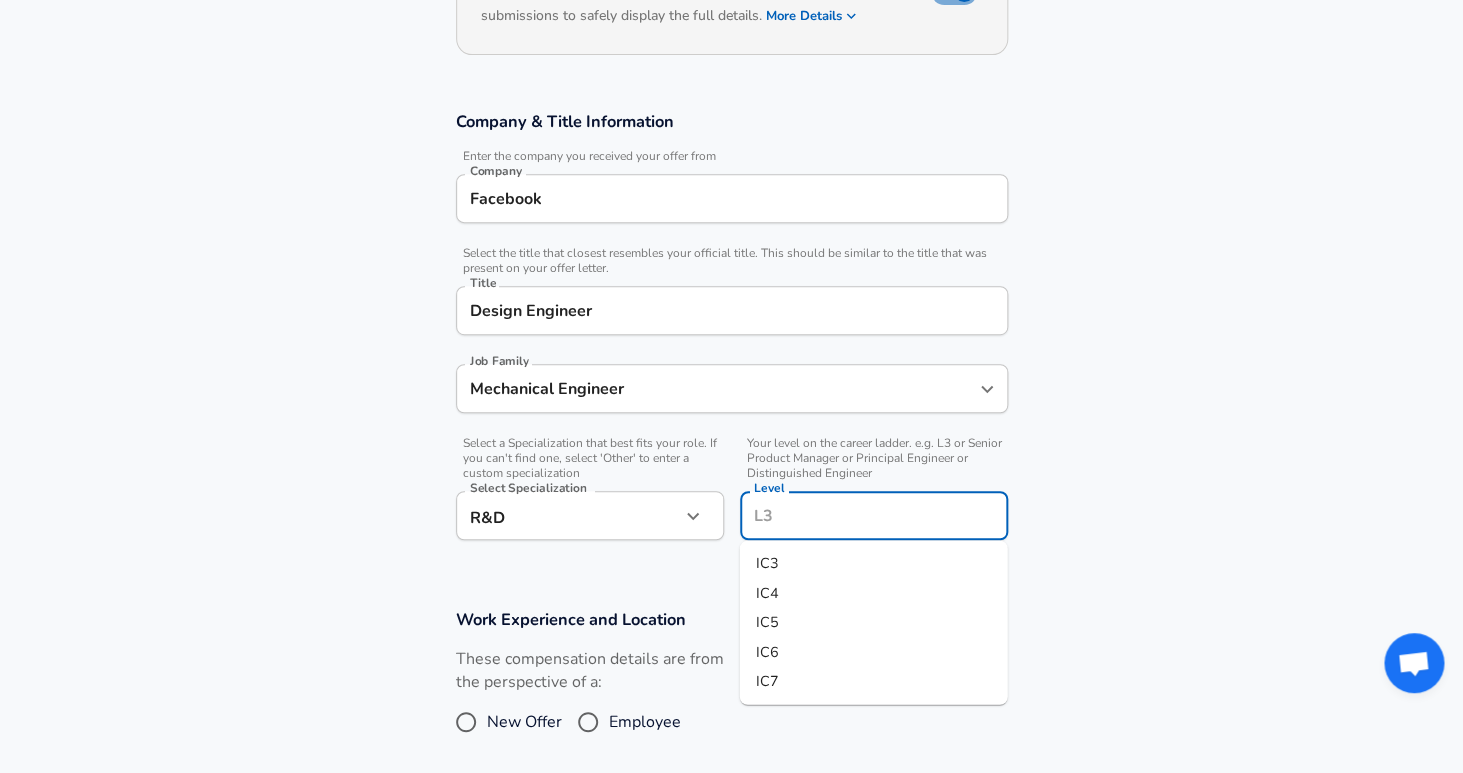 scroll, scrollTop: 309, scrollLeft: 0, axis: vertical 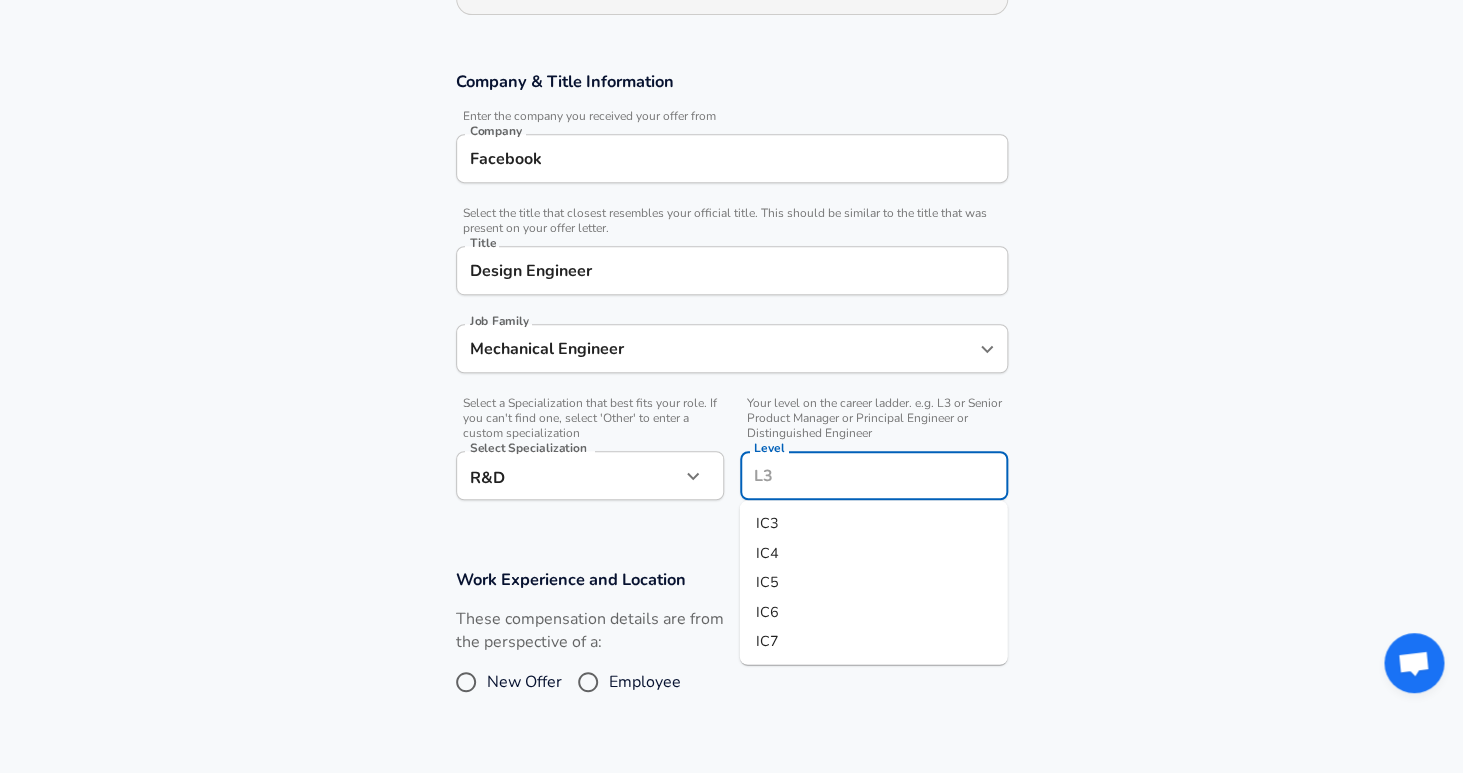 click on "Level" at bounding box center (874, 475) 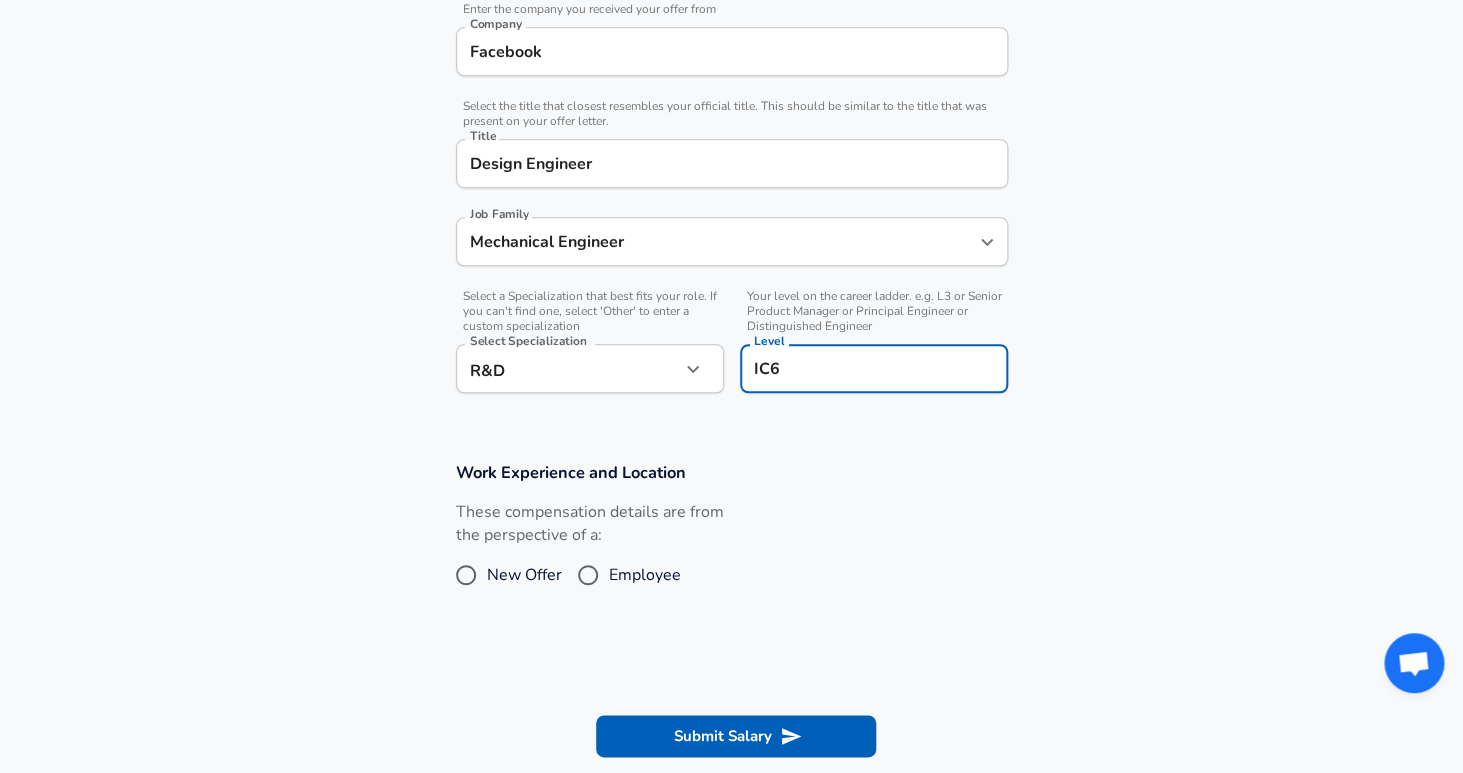 scroll, scrollTop: 445, scrollLeft: 0, axis: vertical 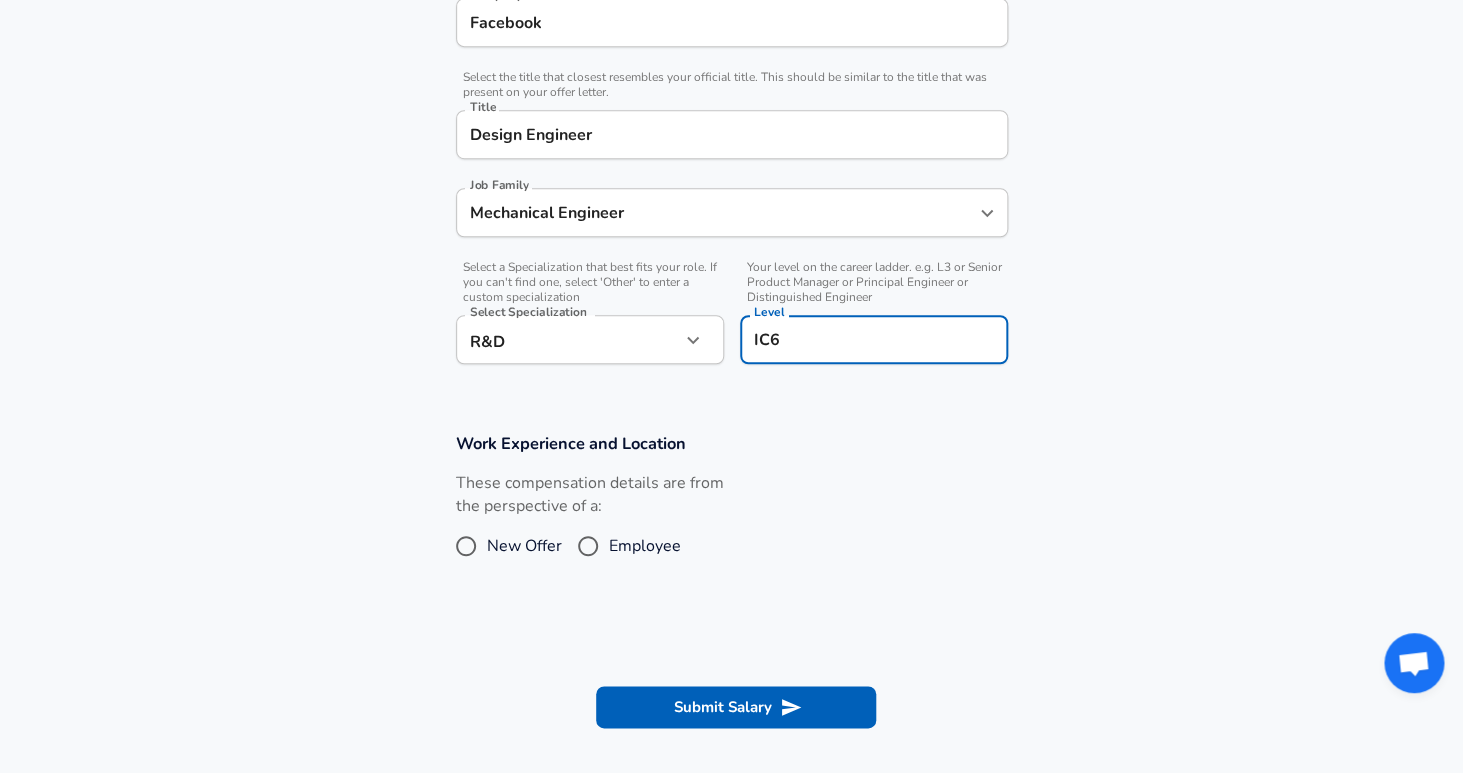 click on "Employee" at bounding box center (588, 546) 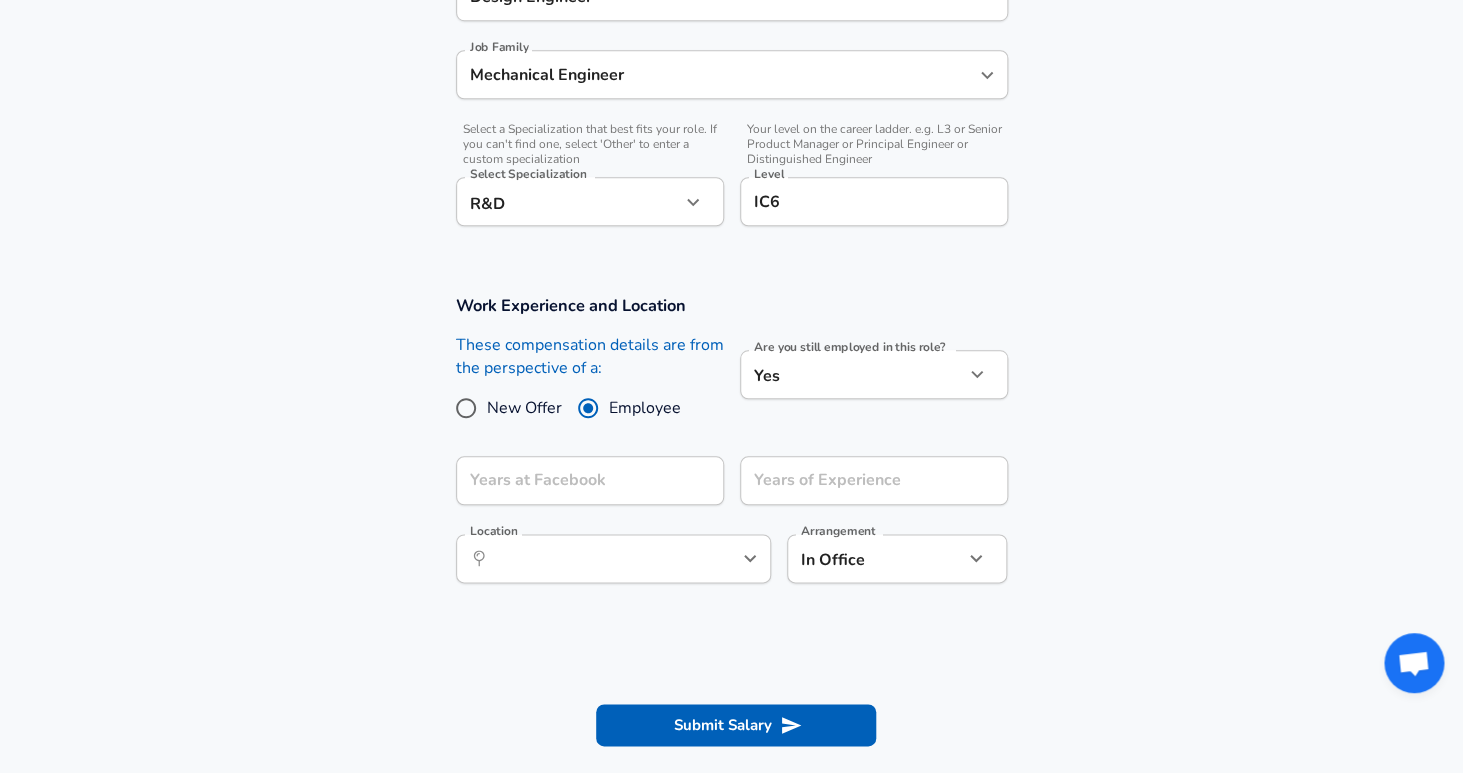 scroll, scrollTop: 634, scrollLeft: 0, axis: vertical 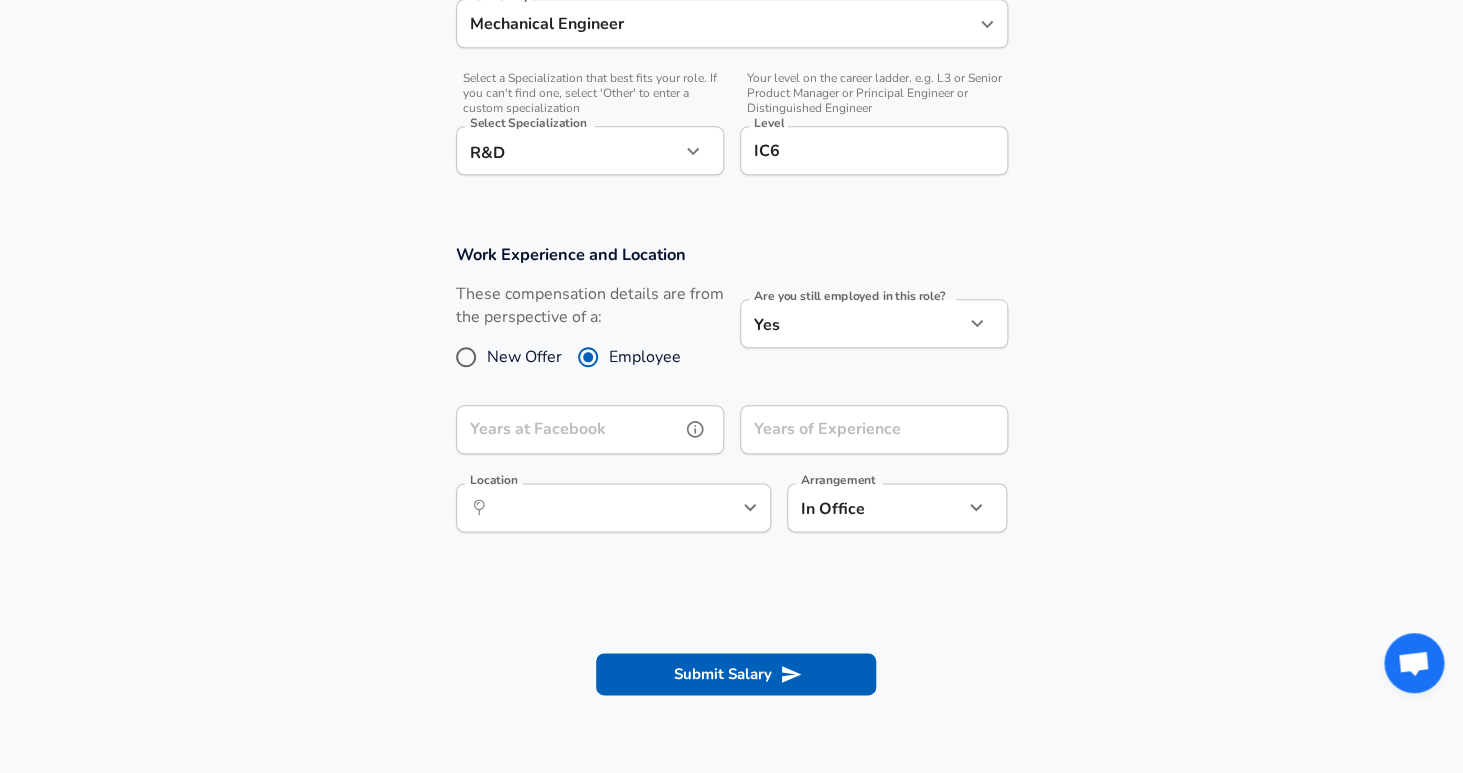 click on "Years at Facebook" at bounding box center [568, 429] 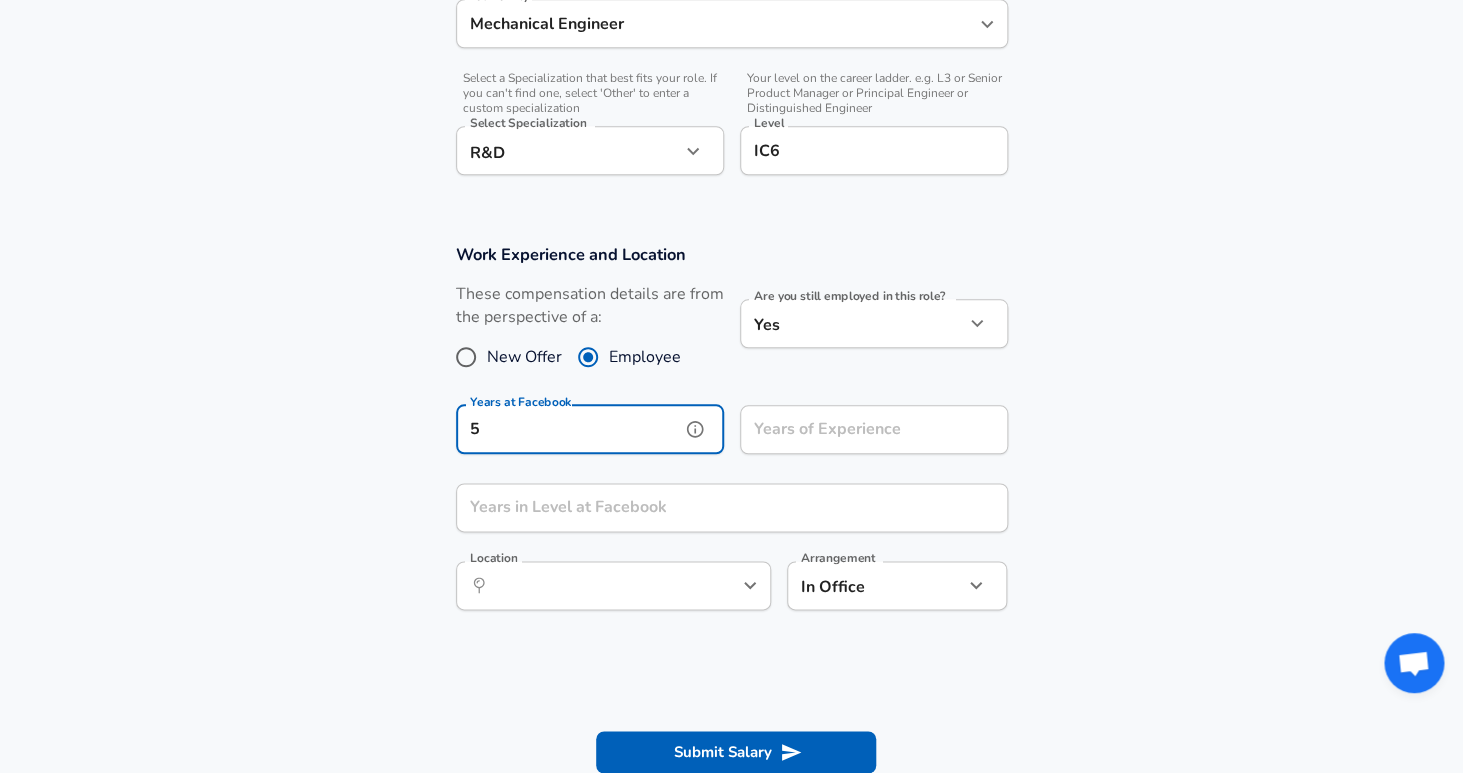 type on "5" 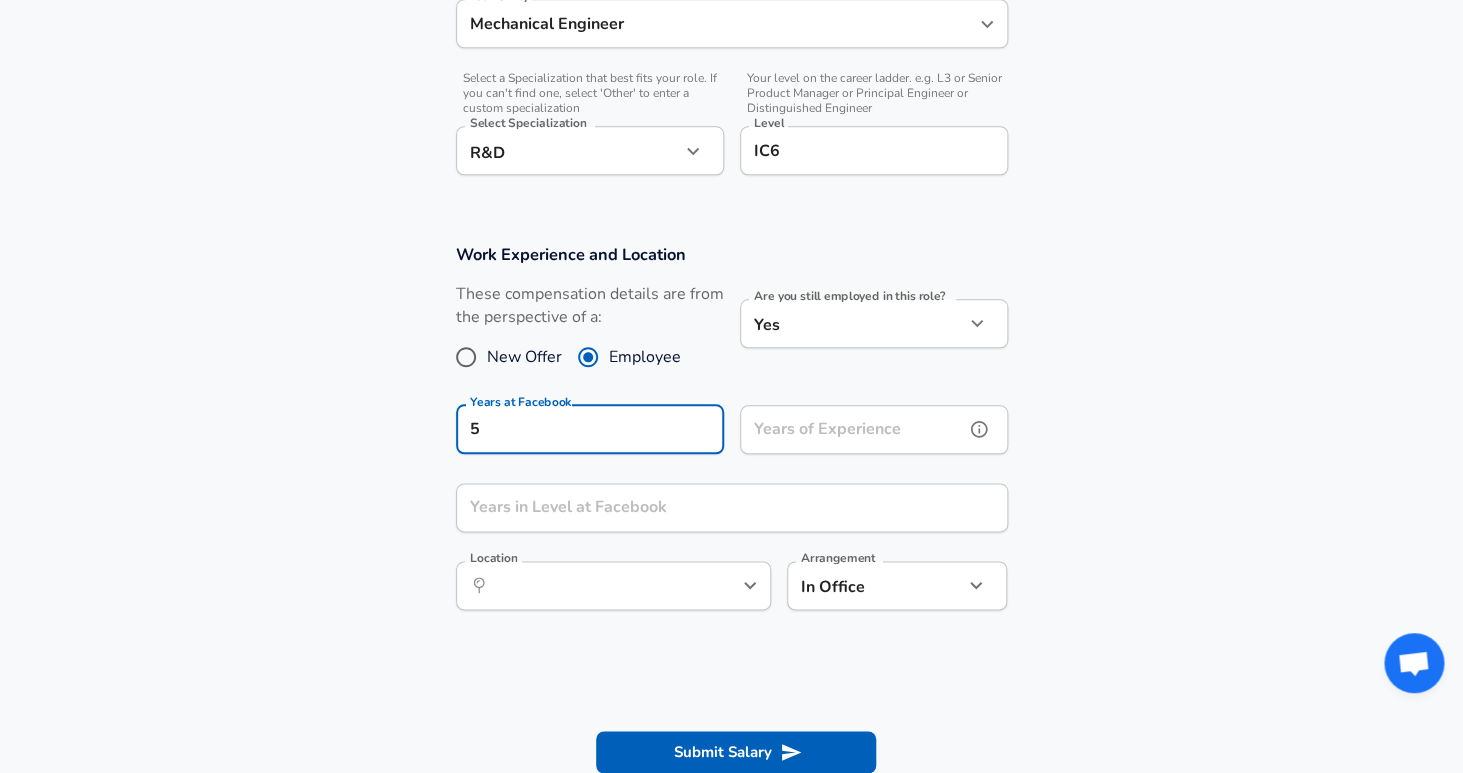 click on "Years of Experience" at bounding box center (852, 429) 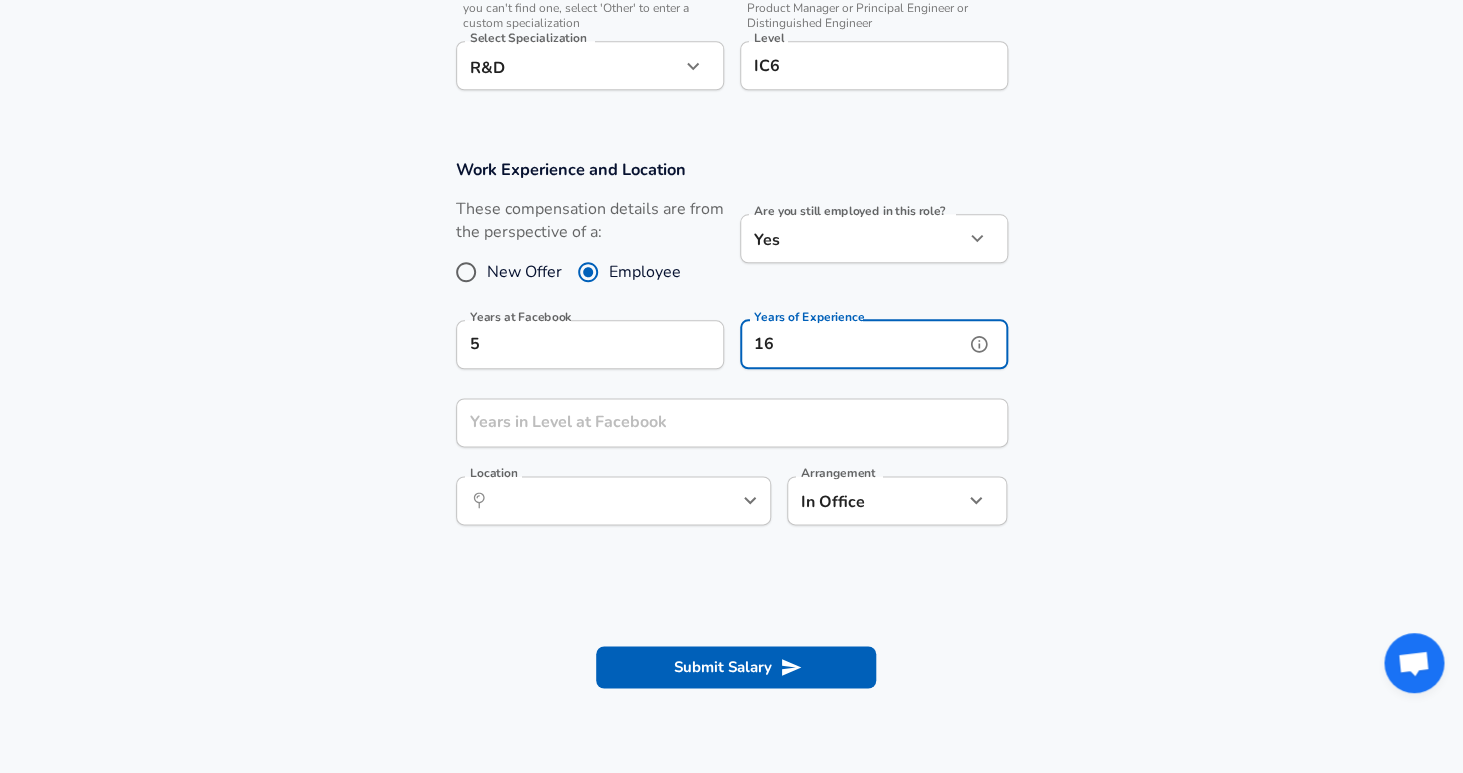 scroll, scrollTop: 717, scrollLeft: 0, axis: vertical 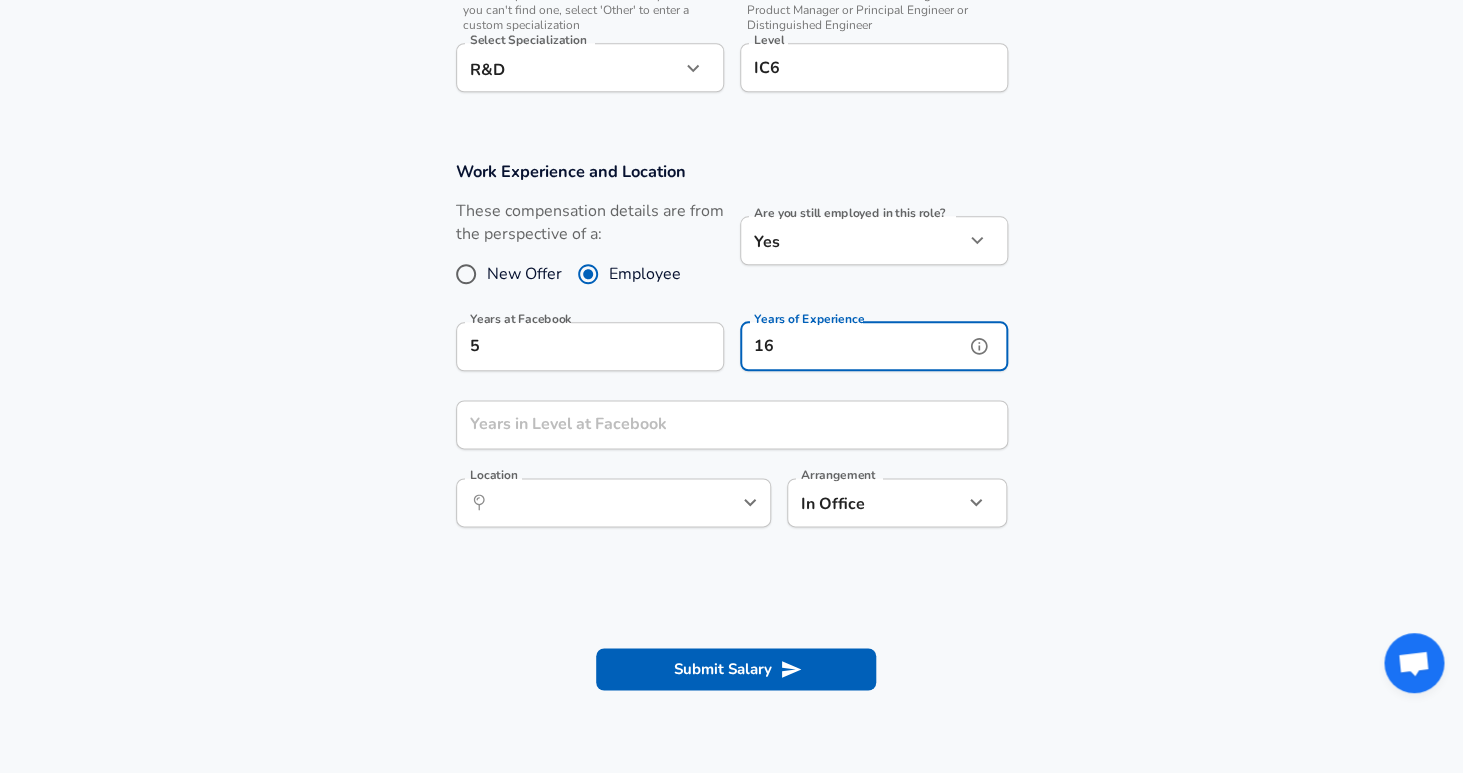 type on "16" 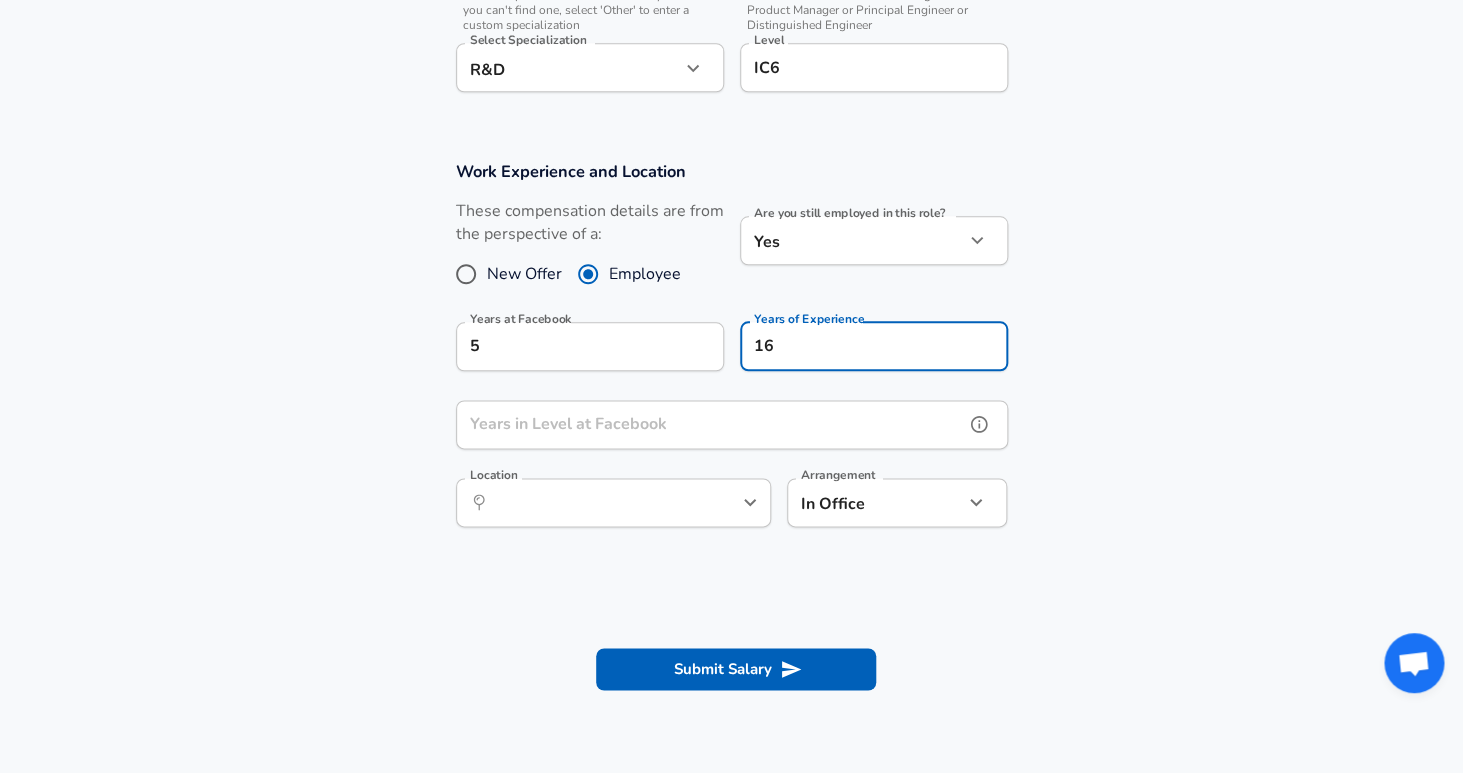 click on "Years in Level at Facebook" at bounding box center [710, 424] 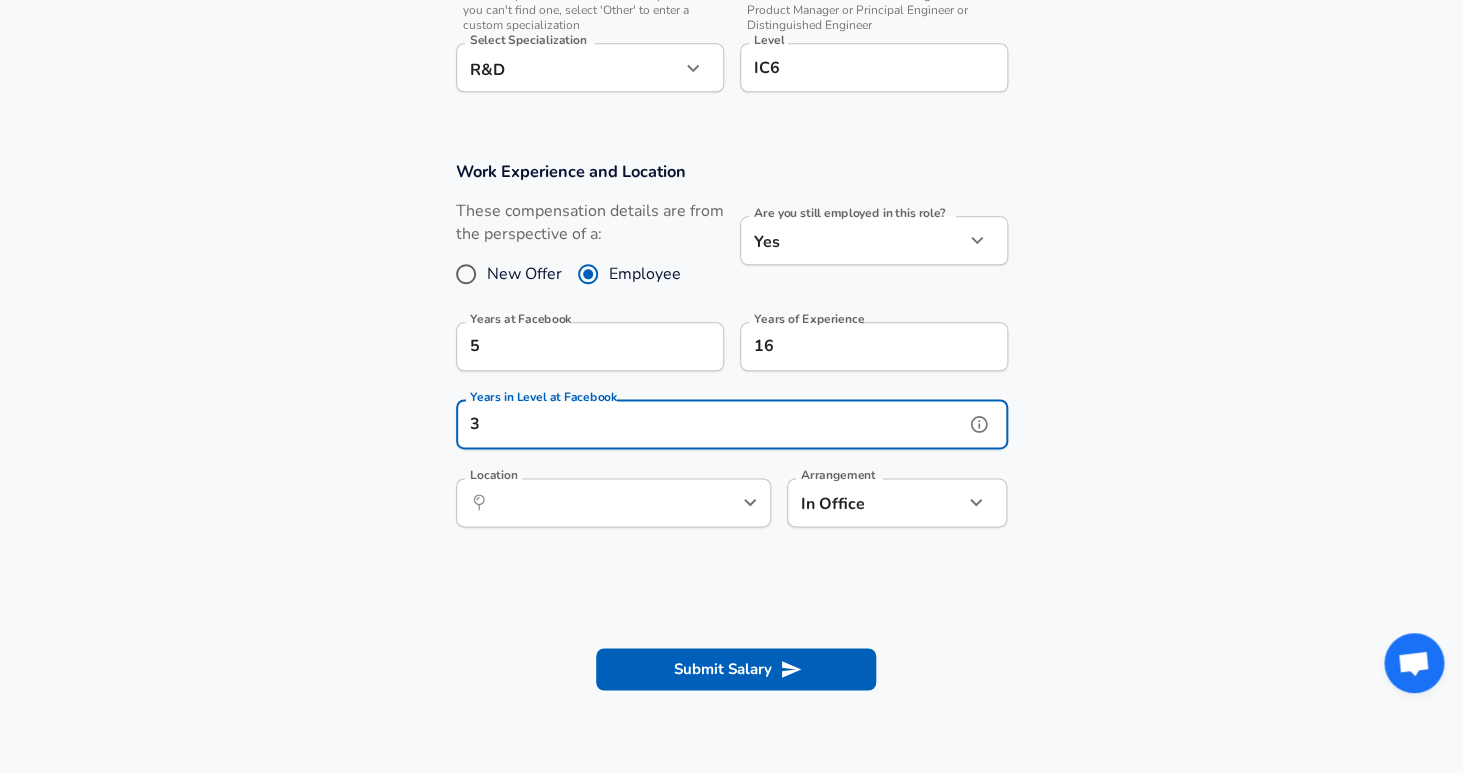 type on "3" 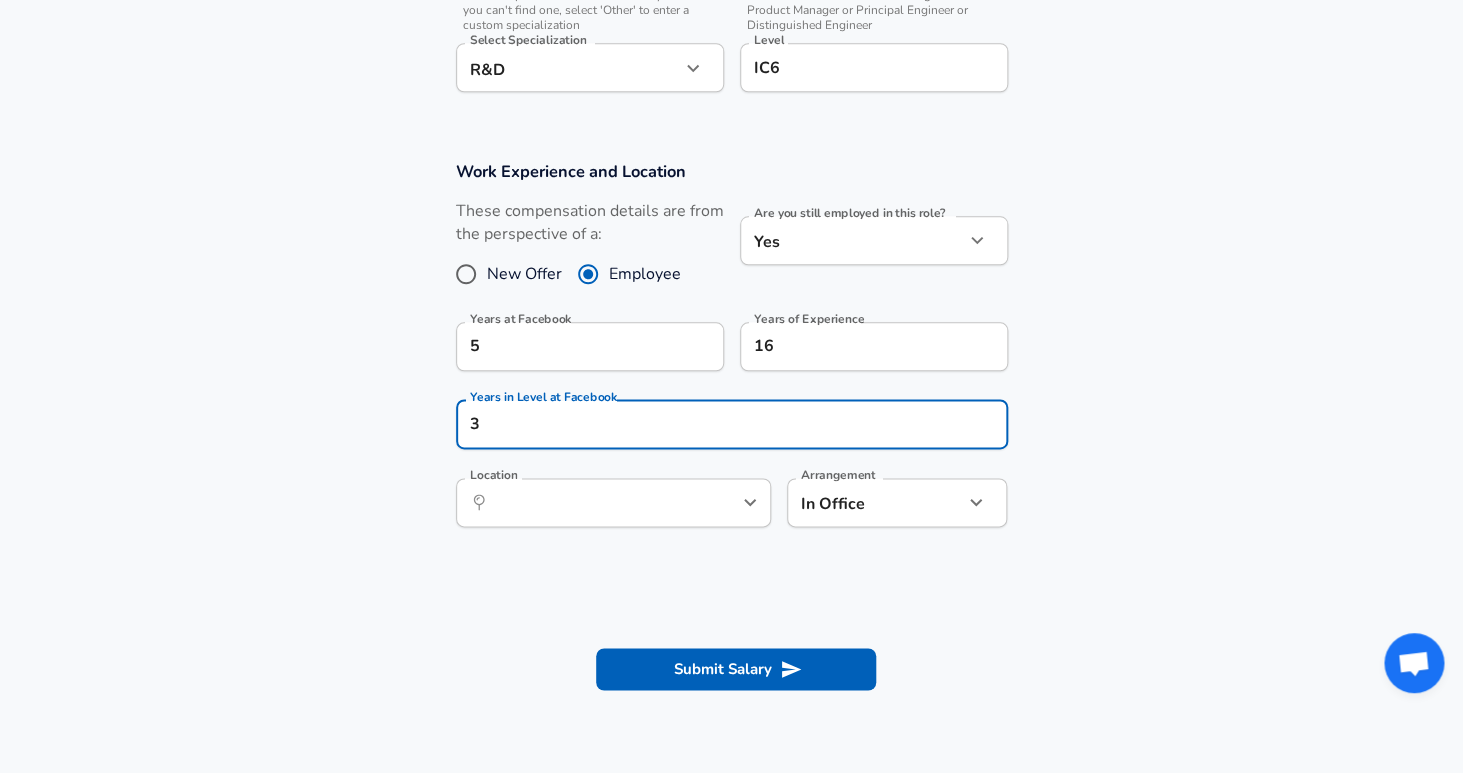 click on "Work Experience and Location These compensation details are from the perspective of a: New Offer Employee Are you still employed in this role? Yes yes Are you still employed in this role? Years at Facebook 5 Years at Facebook Years of Experience 16 Years of Experience Years in Level at Facebook 3 Years in Level at Facebook Location ​ Location Arrangement In Office office Arrangement" at bounding box center [731, 354] 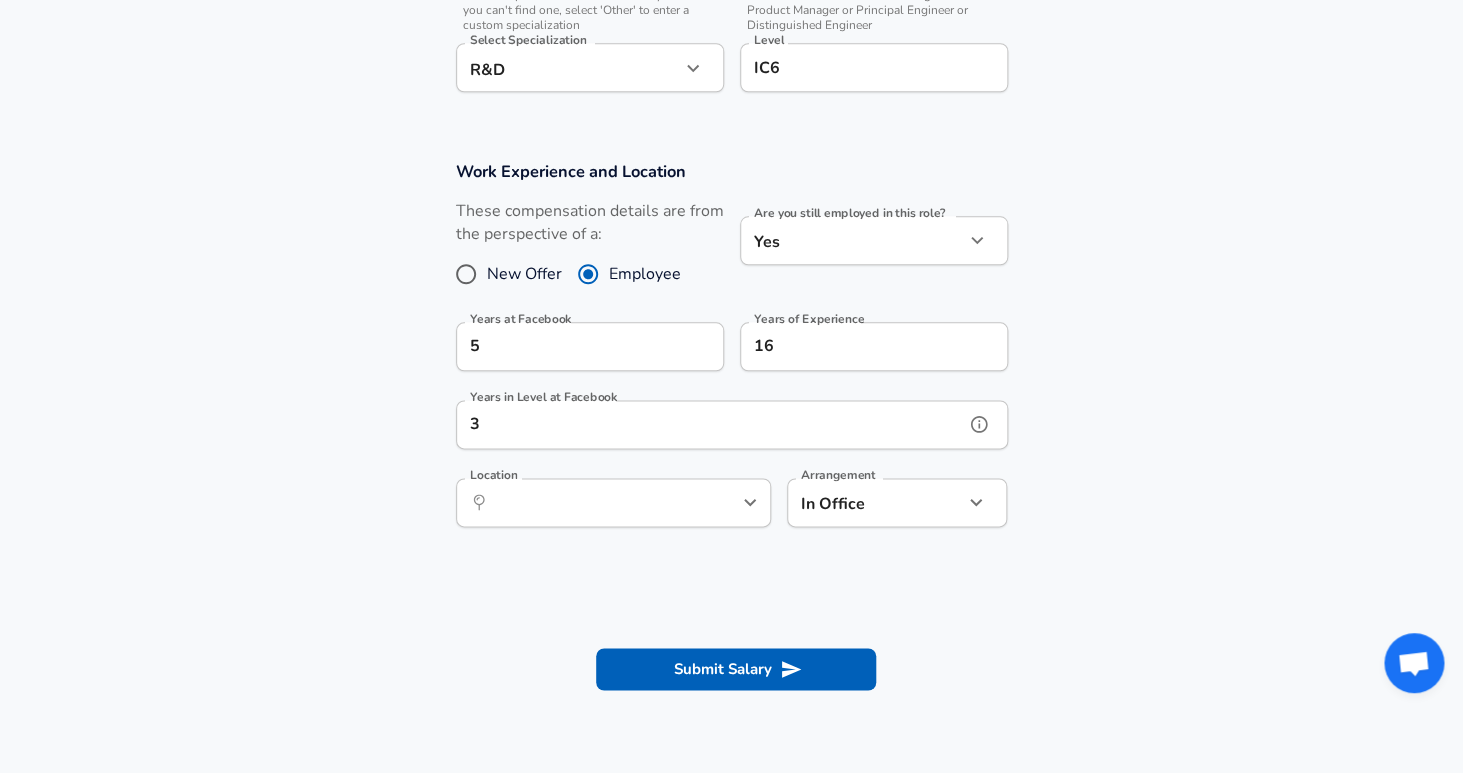 click on "3" at bounding box center (710, 424) 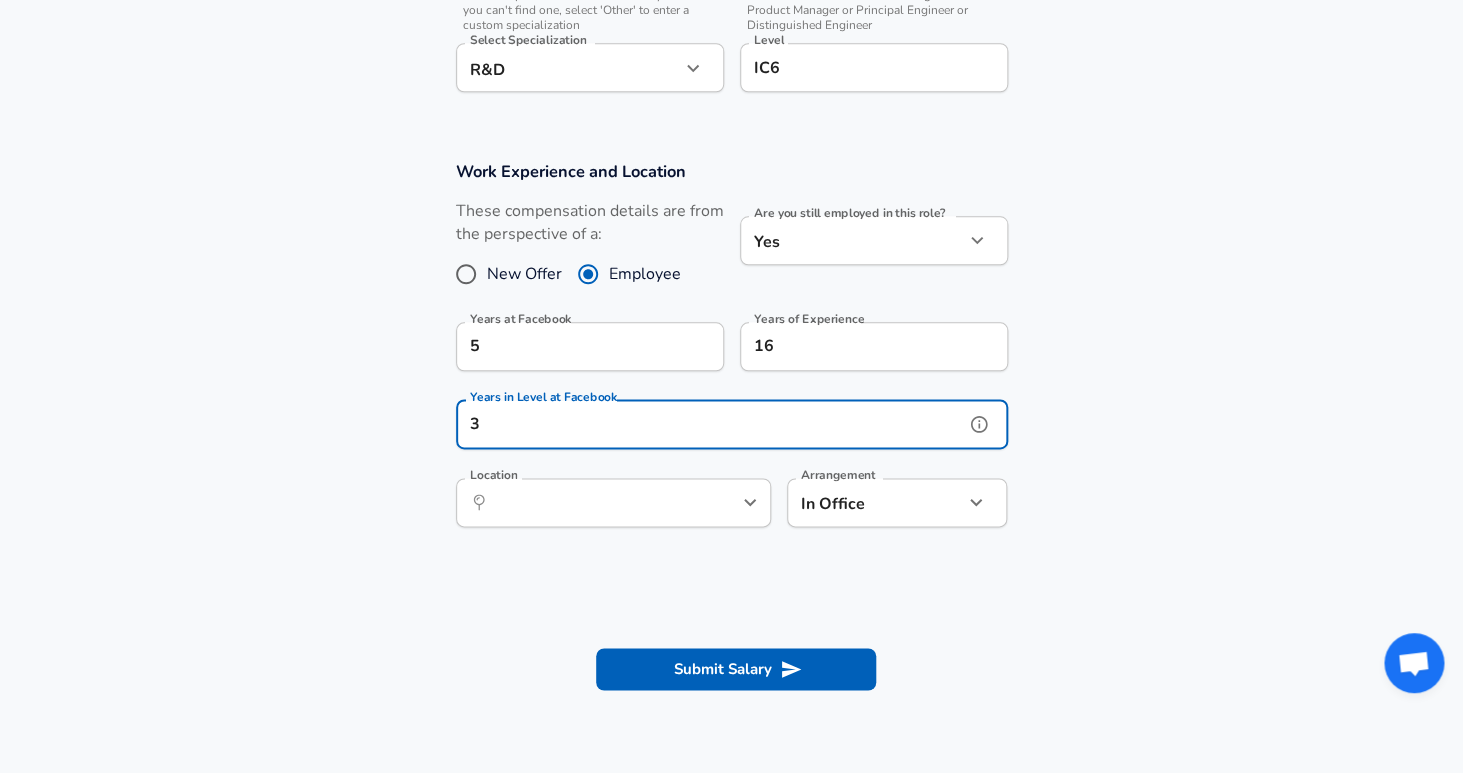 click on "3" at bounding box center [710, 424] 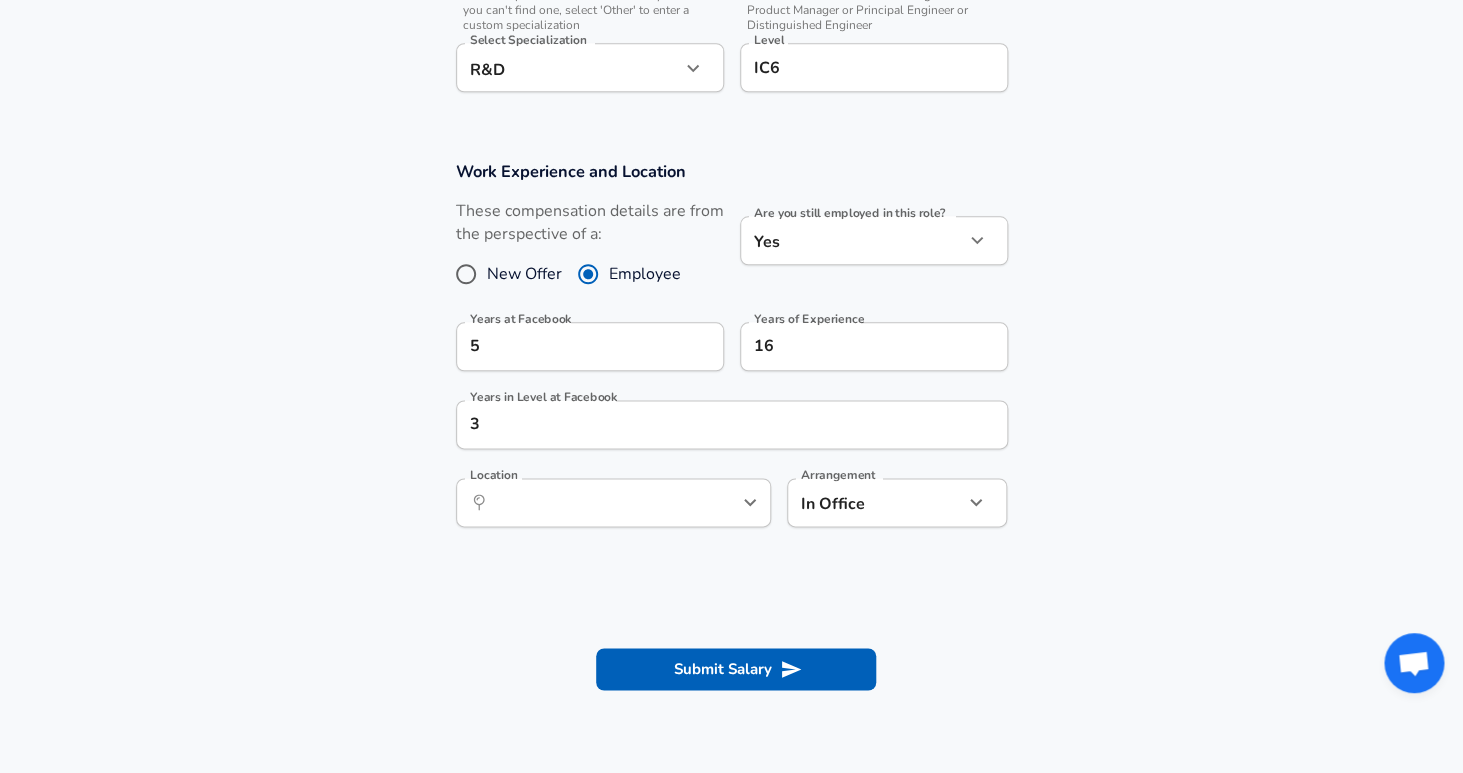 click 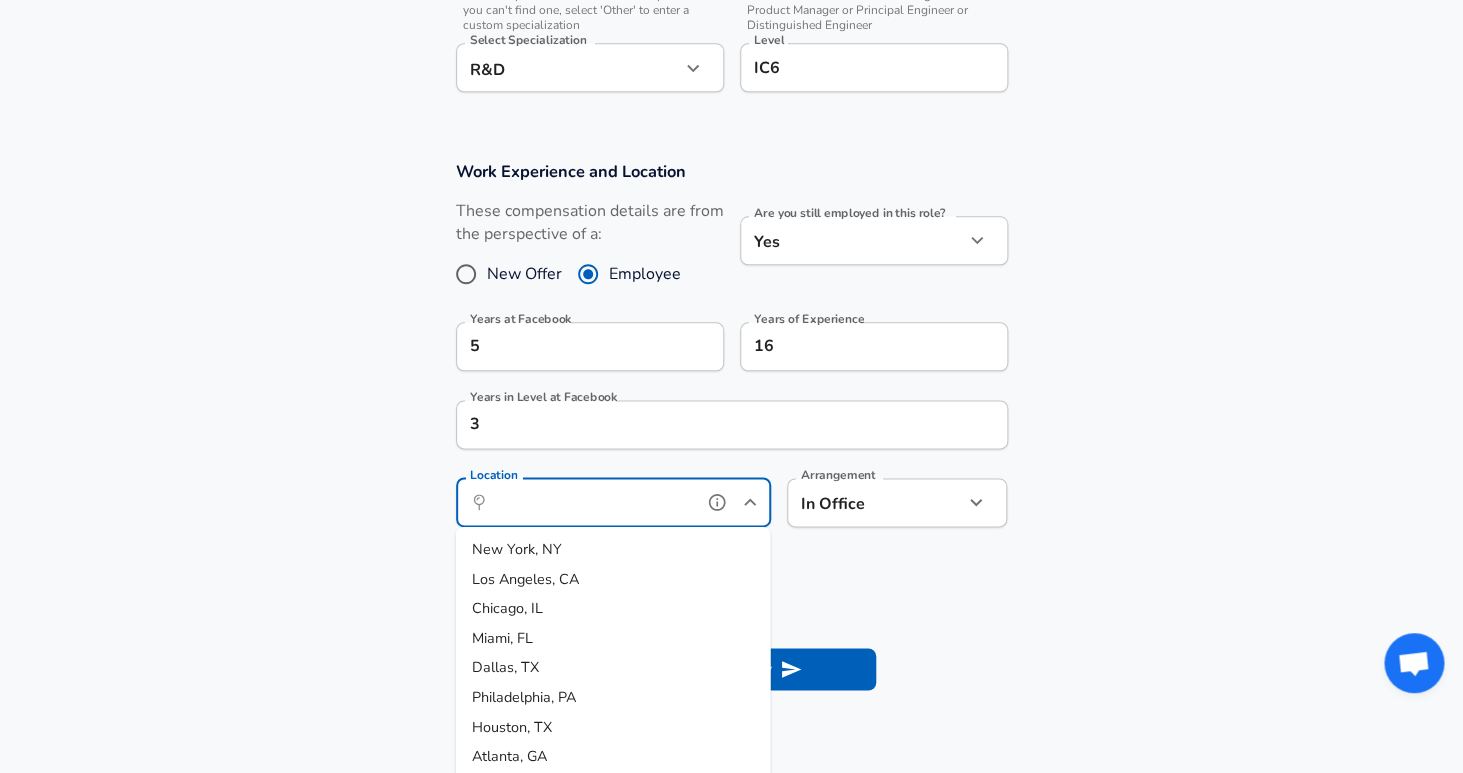 scroll, scrollTop: 33, scrollLeft: 0, axis: vertical 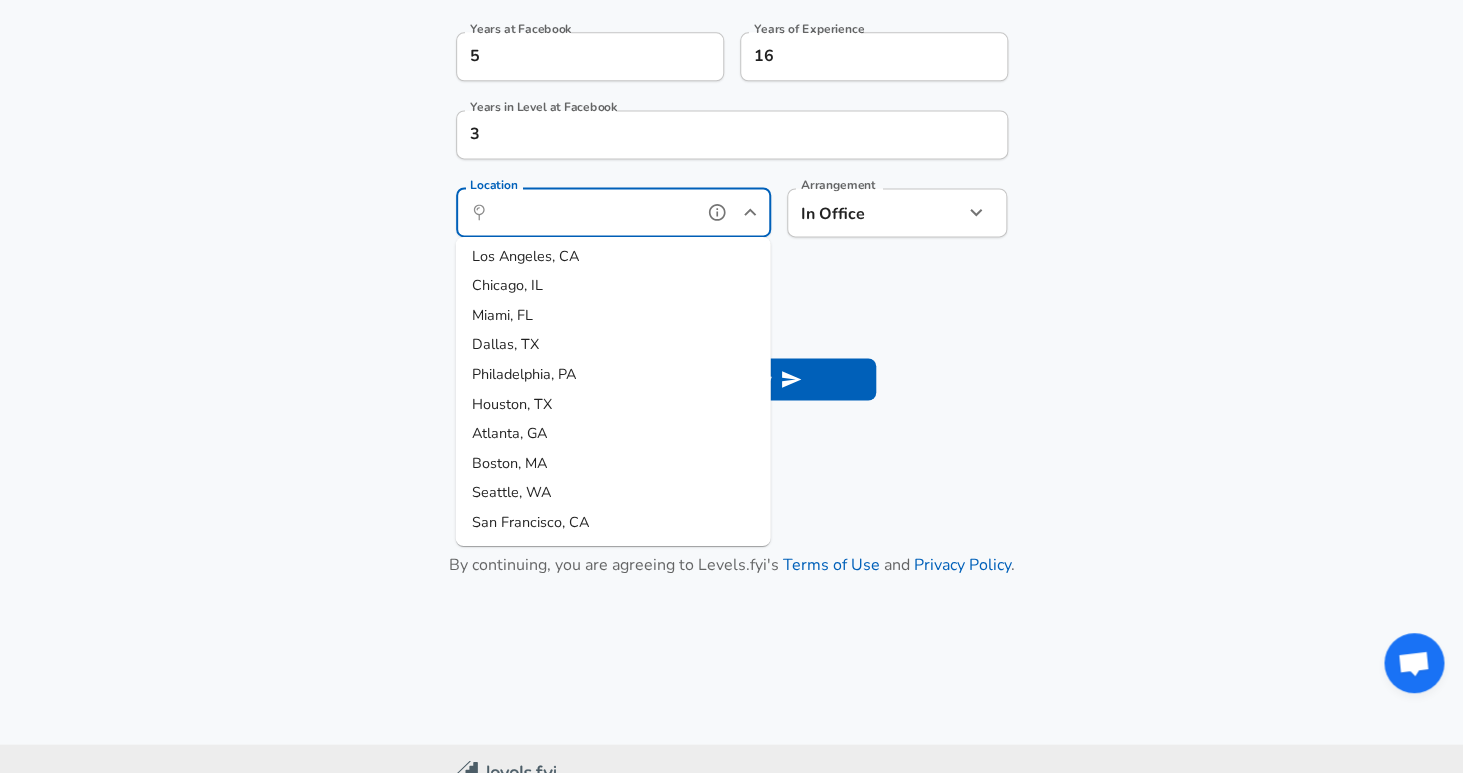 click on "Seattle, WA" at bounding box center [511, 492] 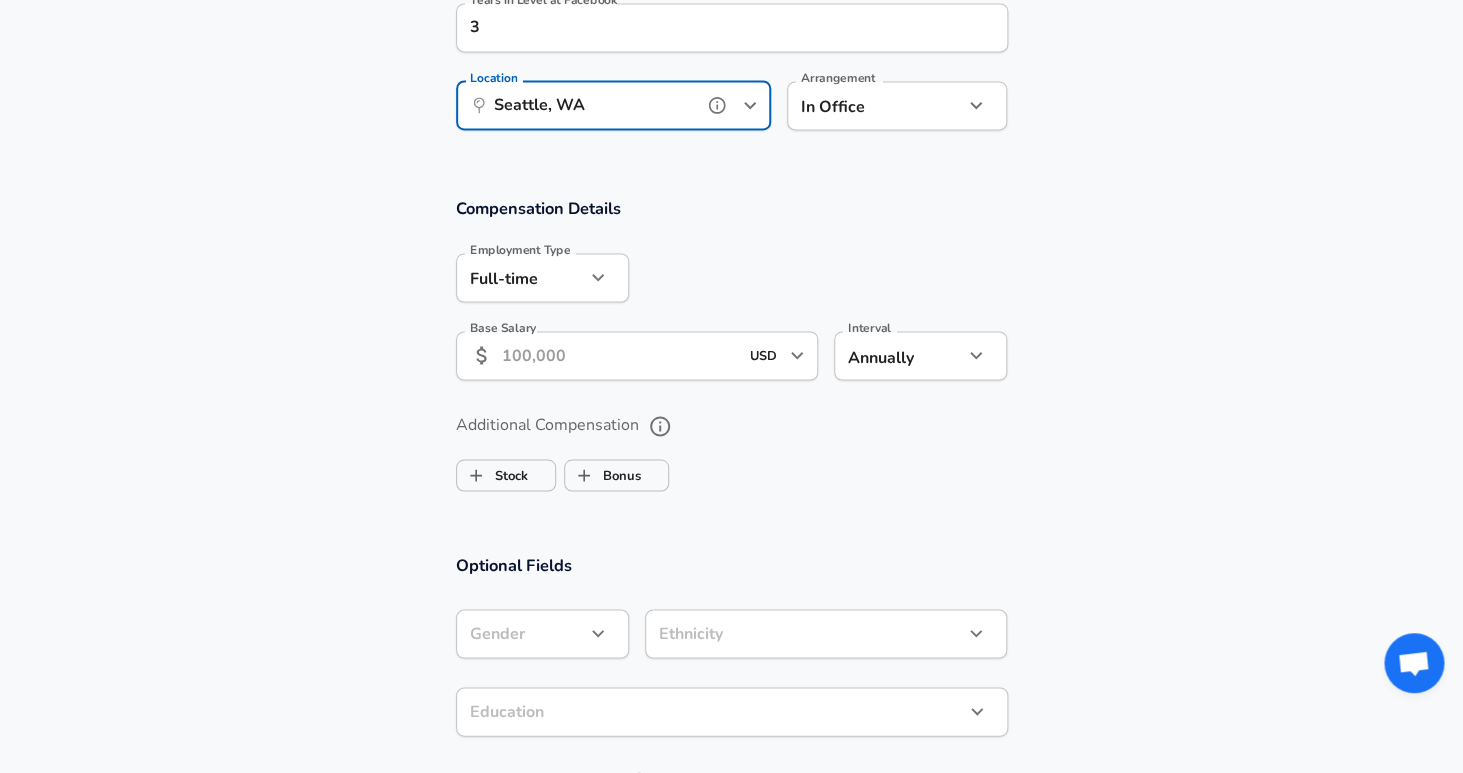 scroll, scrollTop: 1115, scrollLeft: 0, axis: vertical 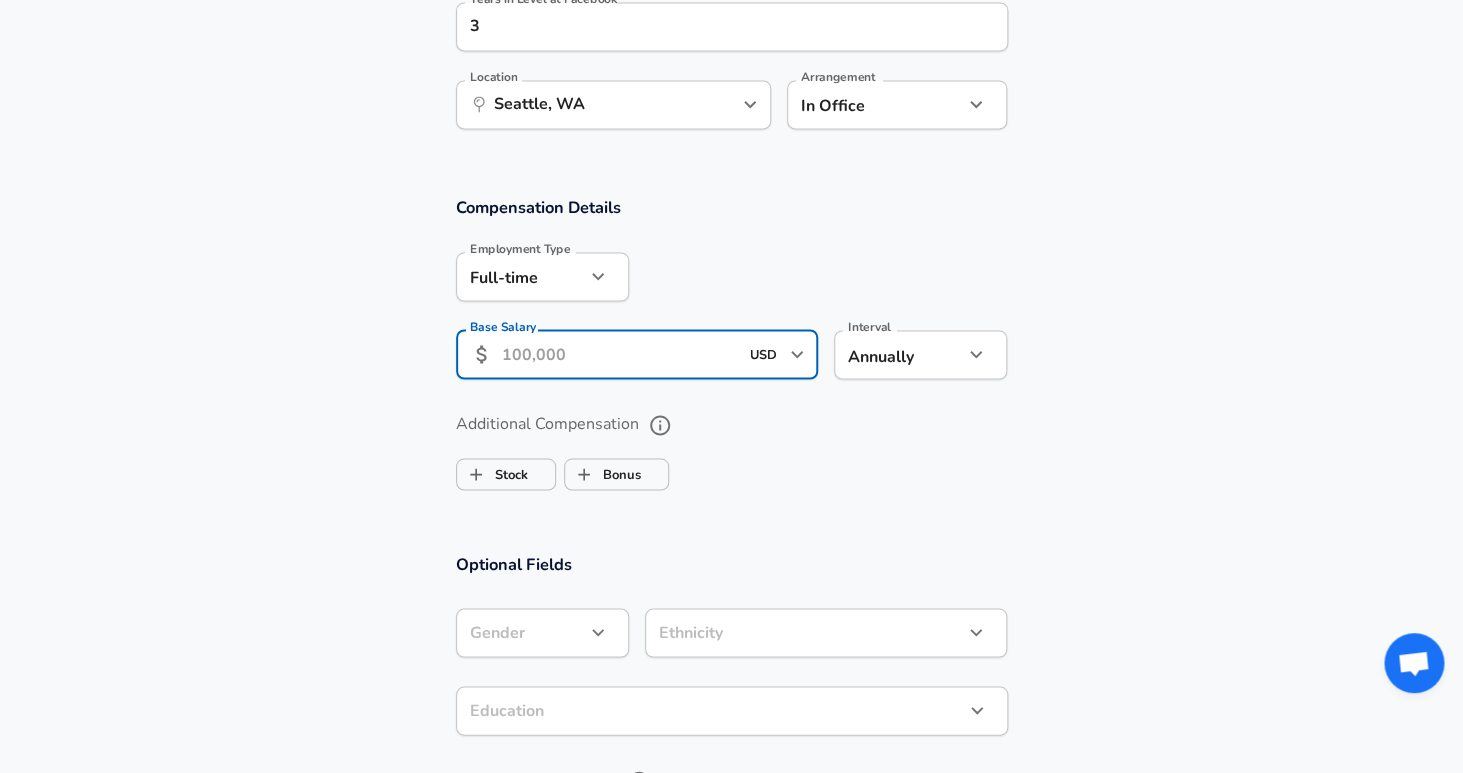 click on "Base Salary" at bounding box center (620, 354) 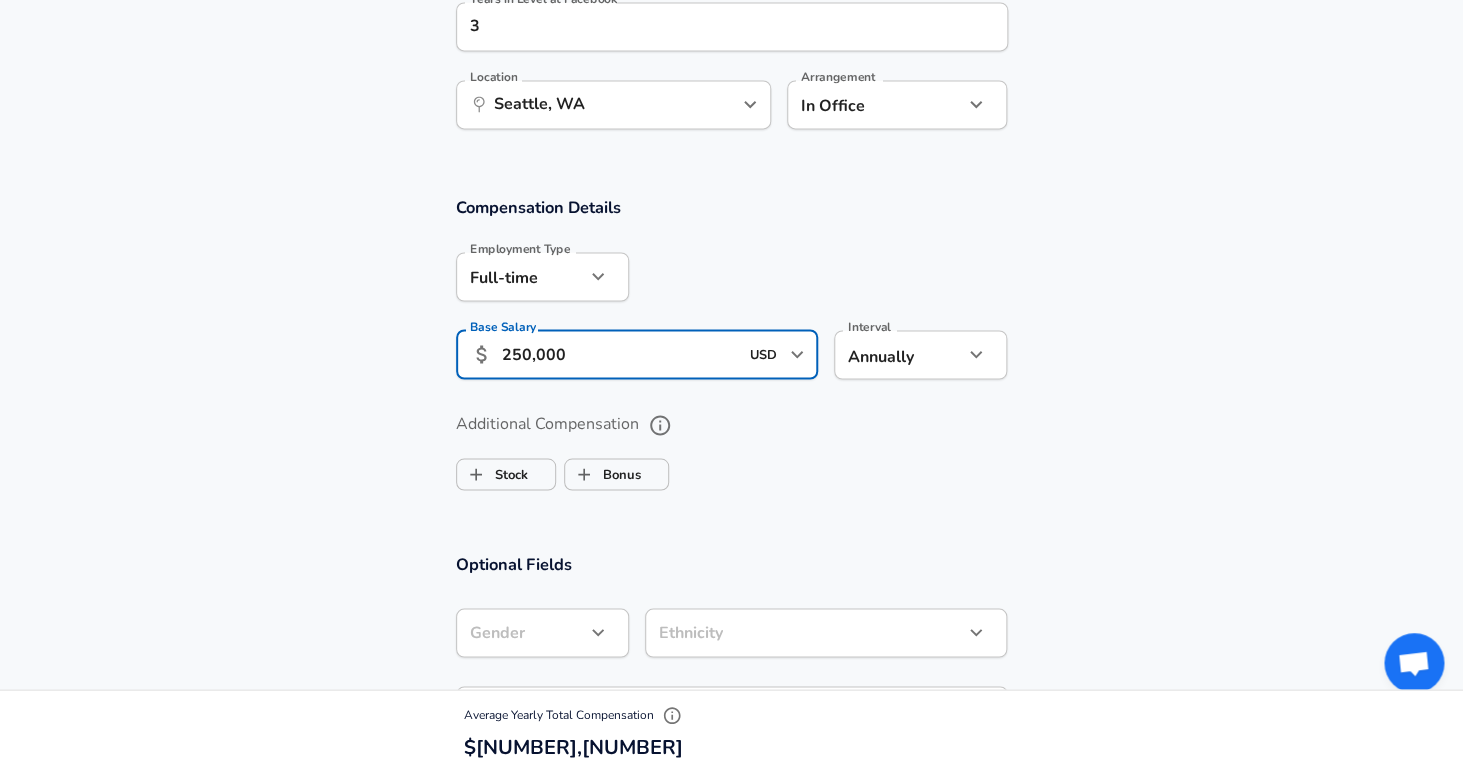 type on "250,000" 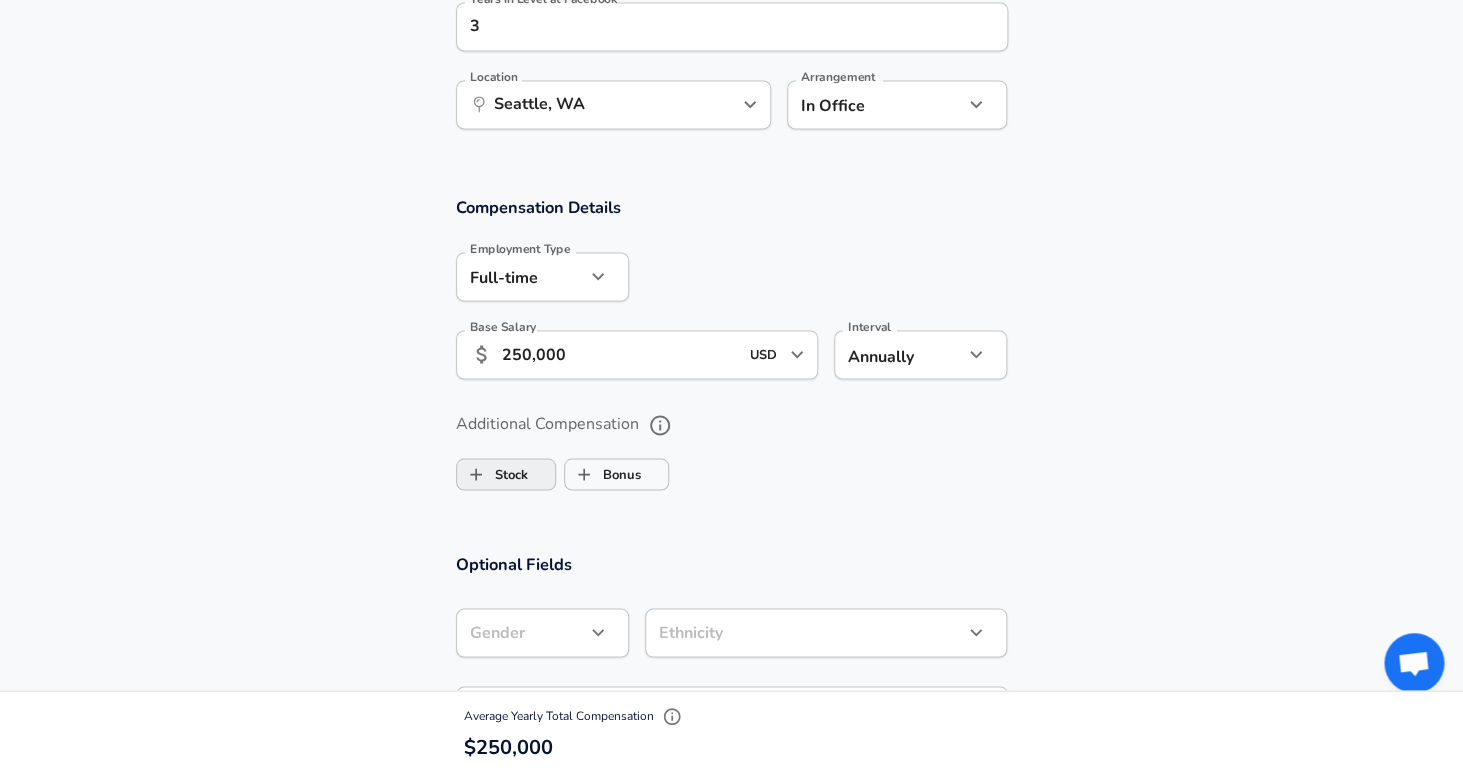 click on "Stock" at bounding box center (492, 474) 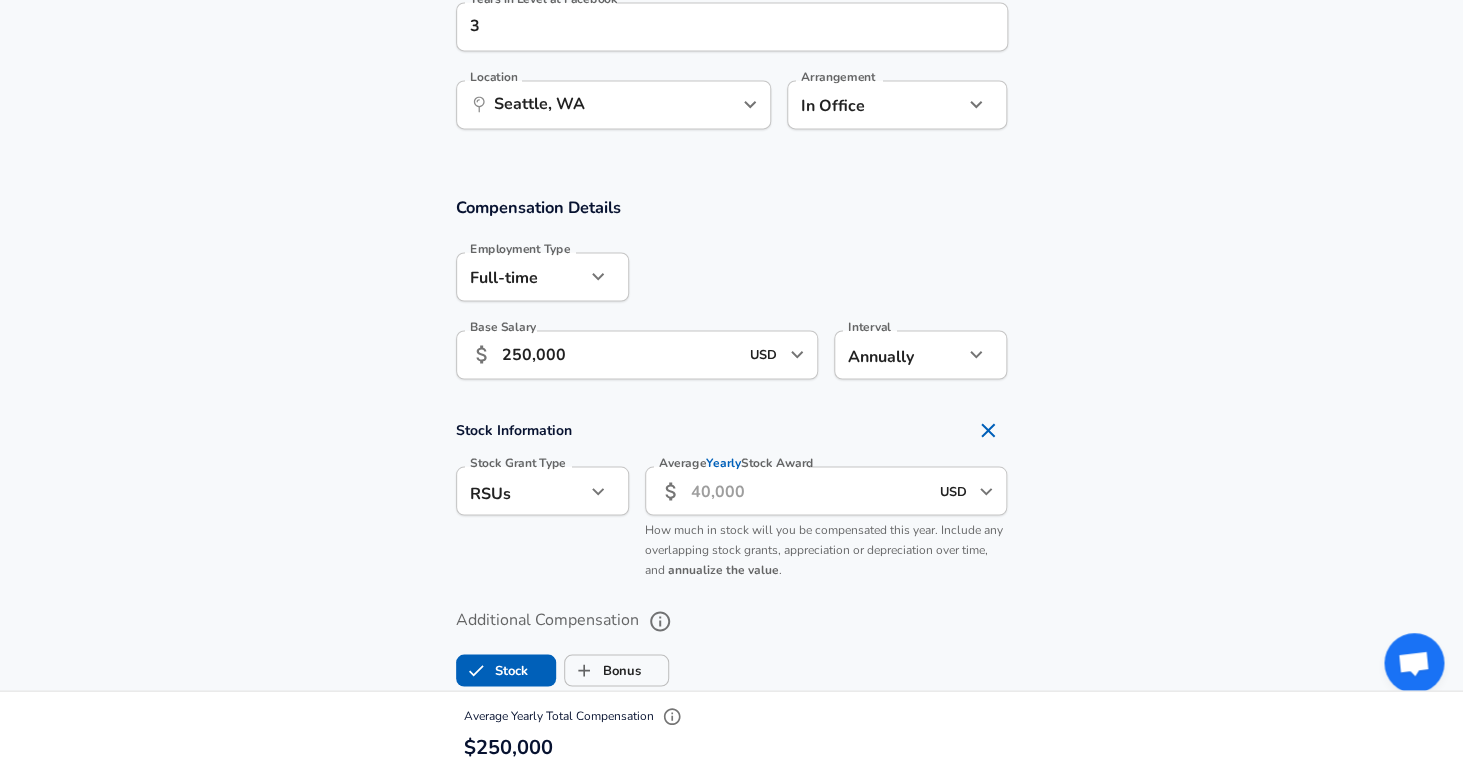 checkbox on "true" 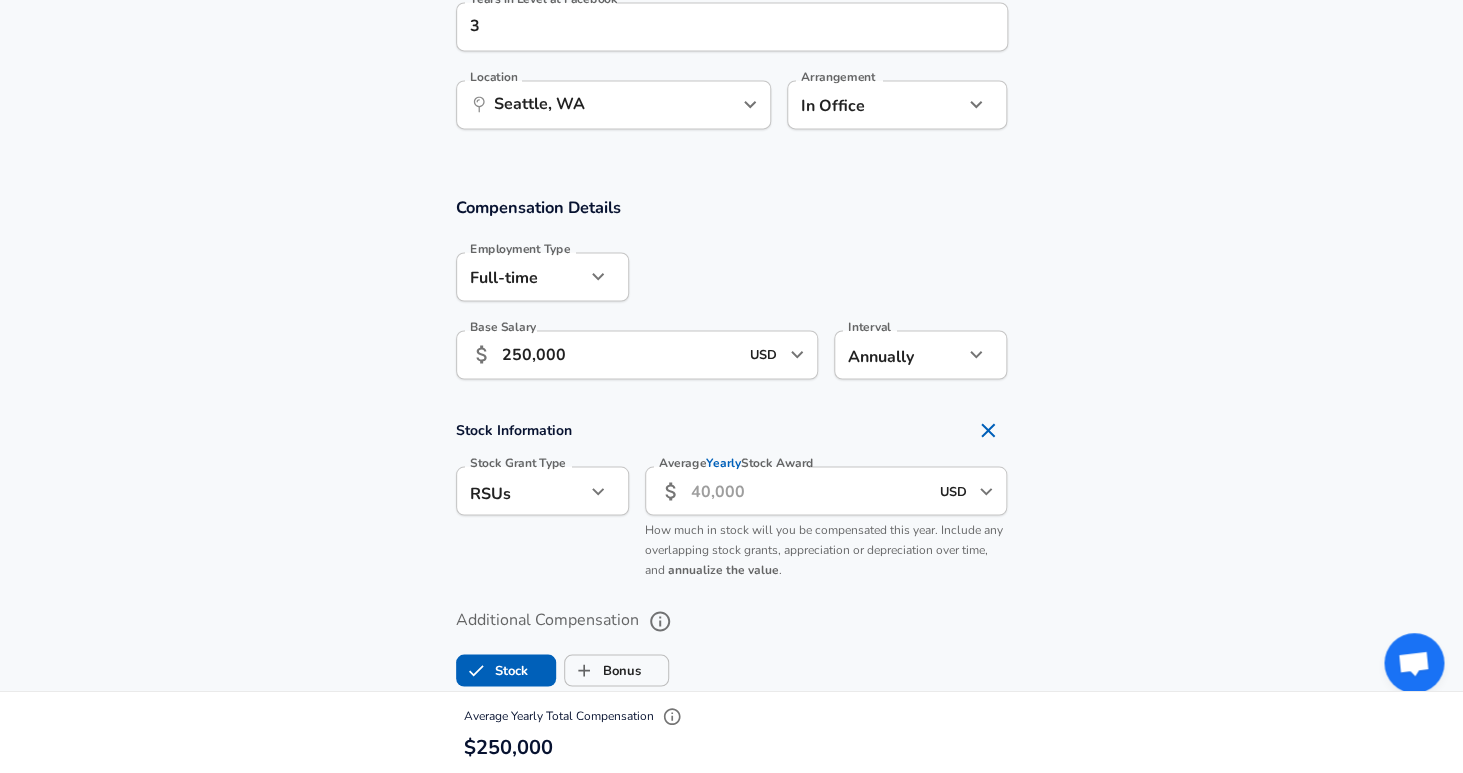 click on "Average  Yearly  Stock Award" at bounding box center (809, 490) 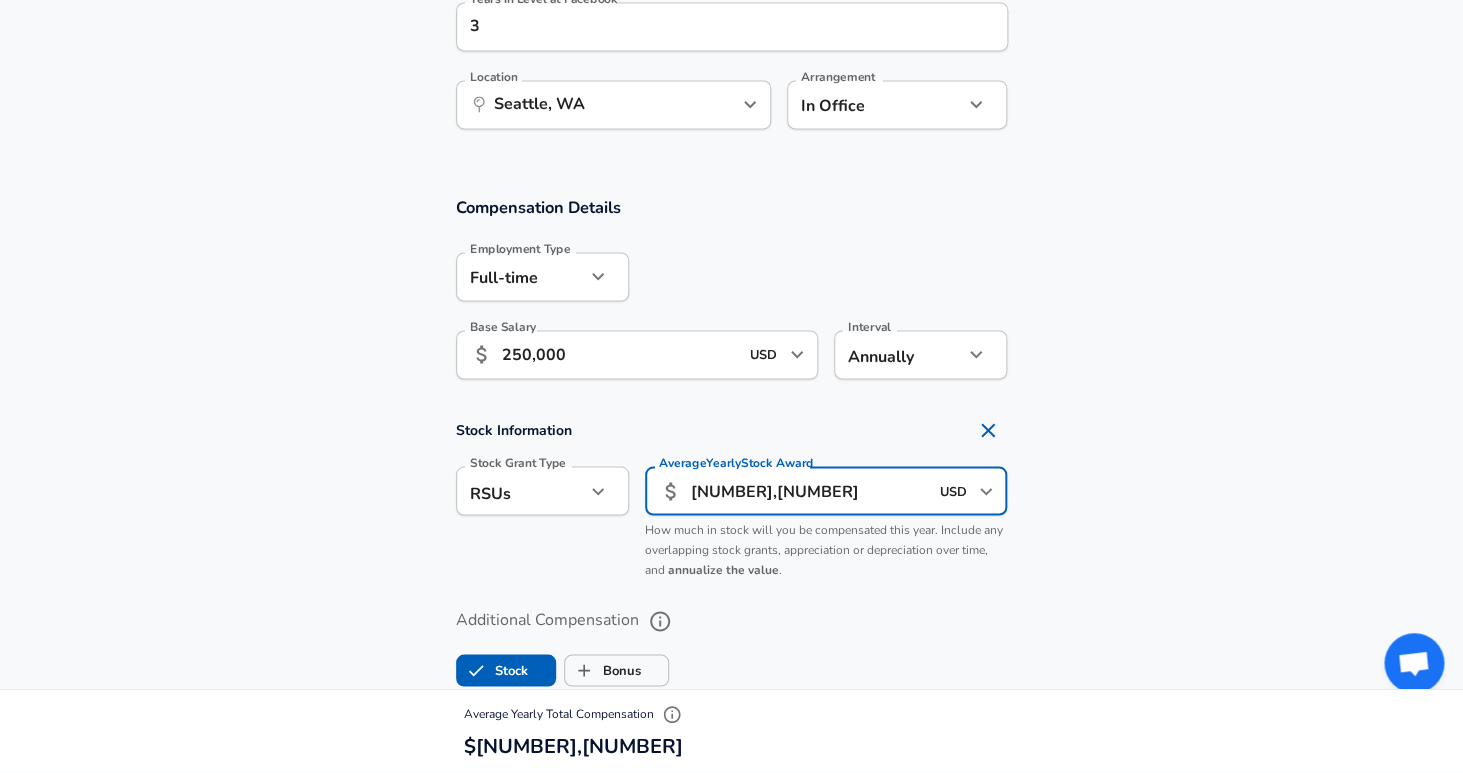 type on "[NUMBER],[NUMBER]" 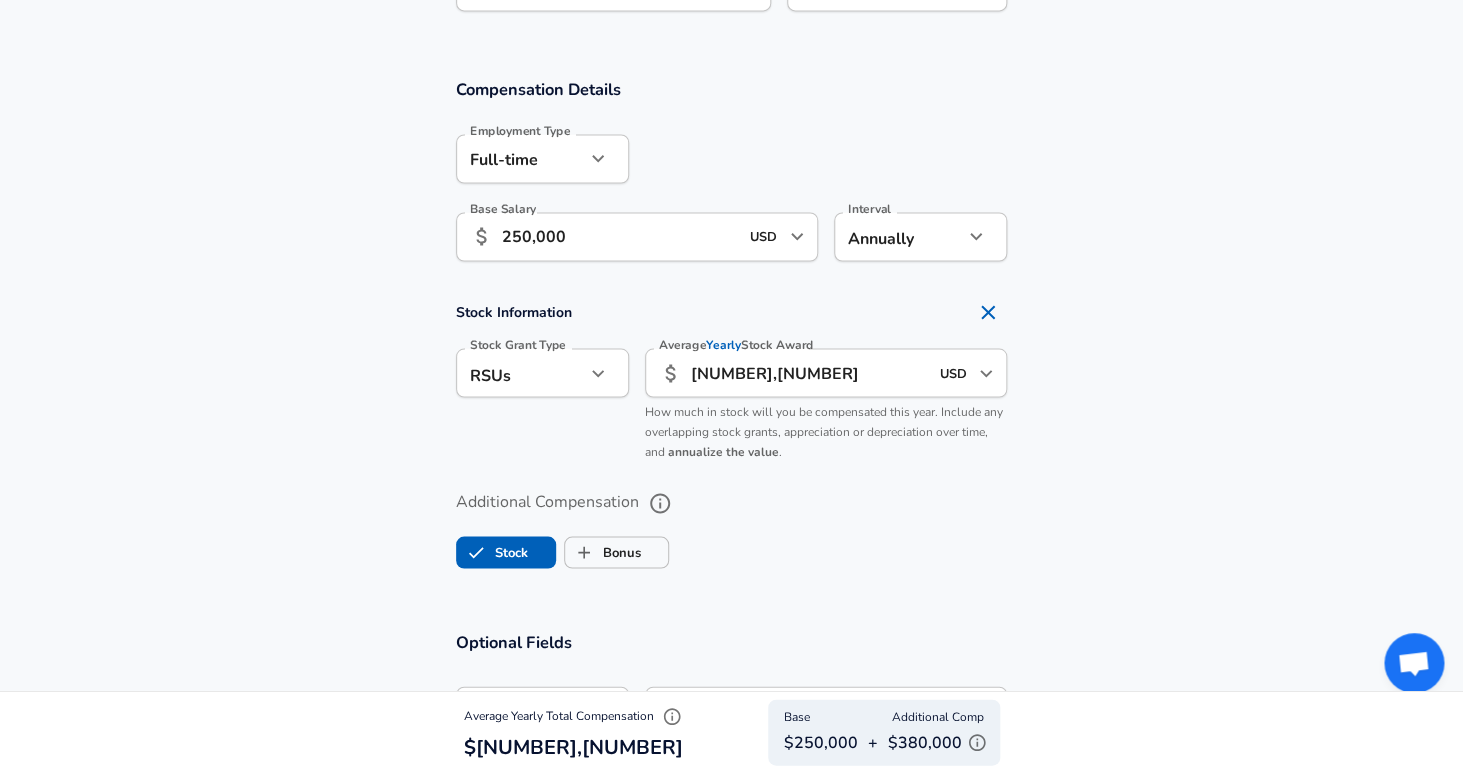 scroll, scrollTop: 1266, scrollLeft: 0, axis: vertical 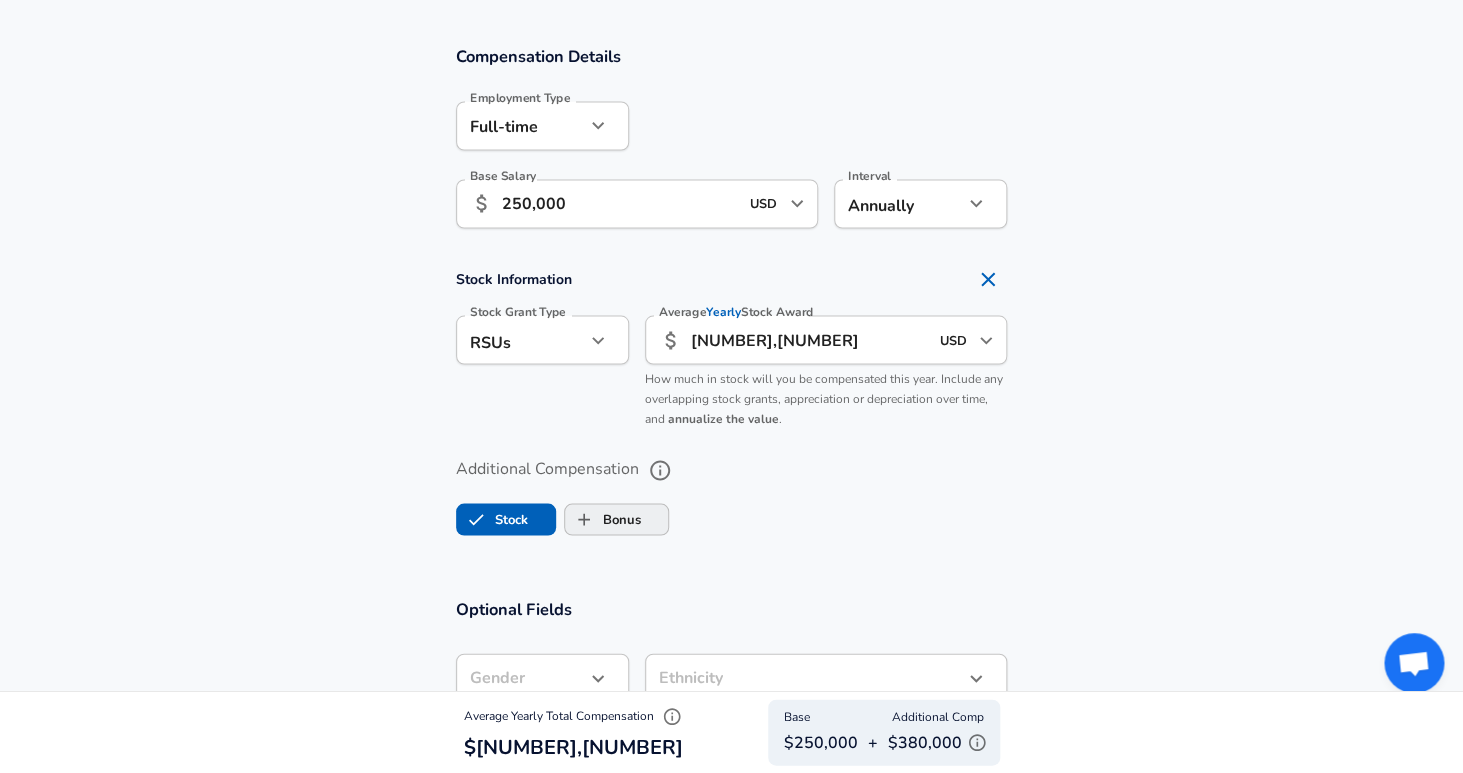 click on "Bonus" at bounding box center [603, 519] 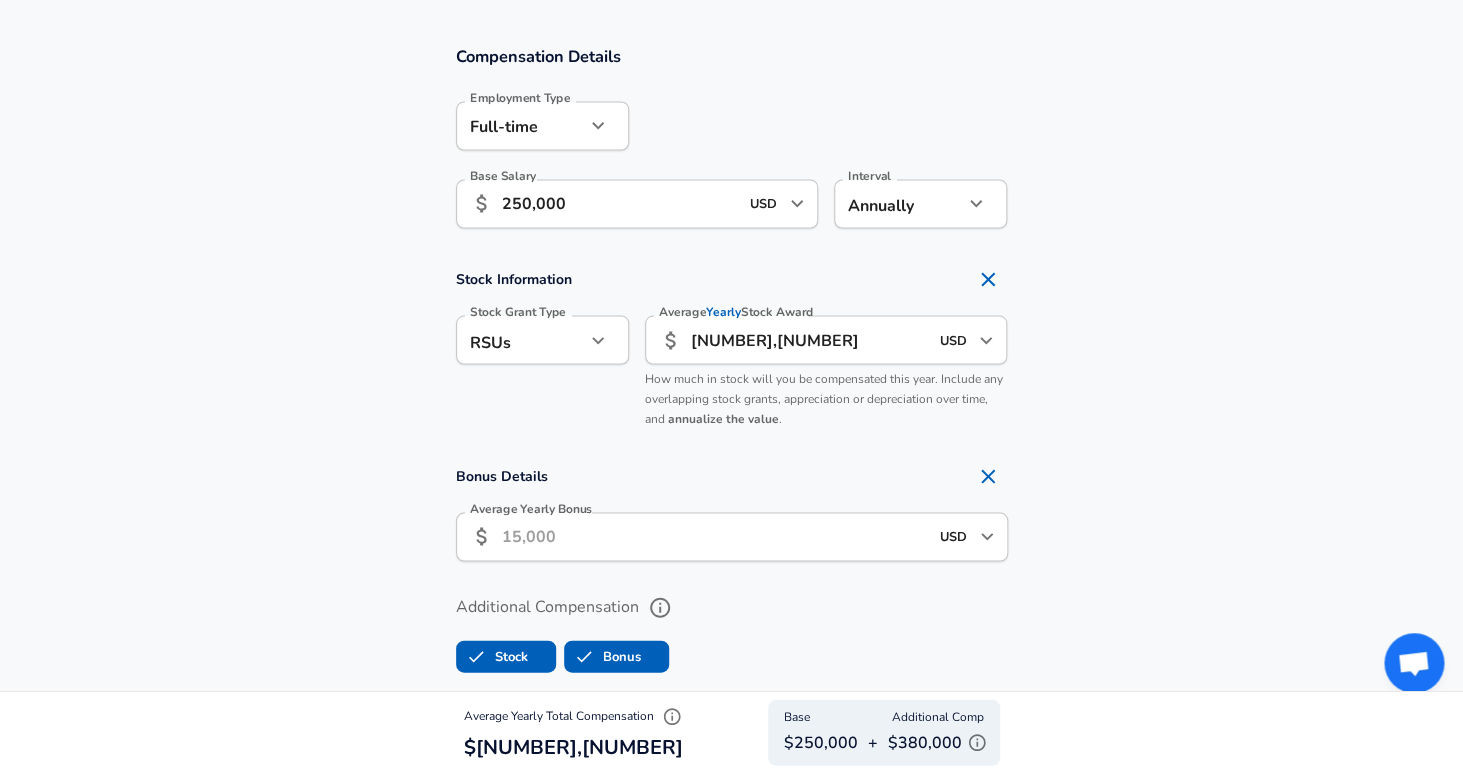 checkbox on "true" 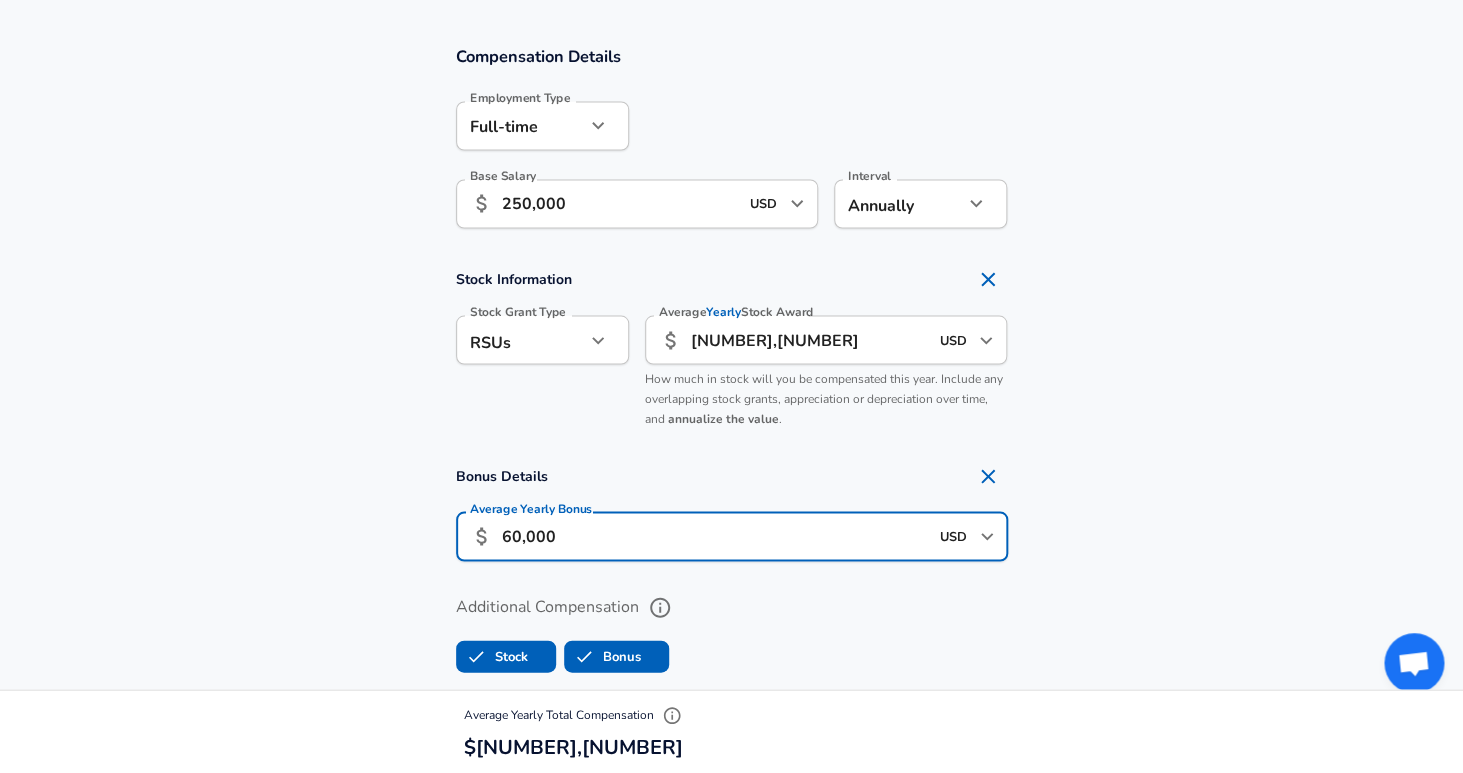 type on "60,000" 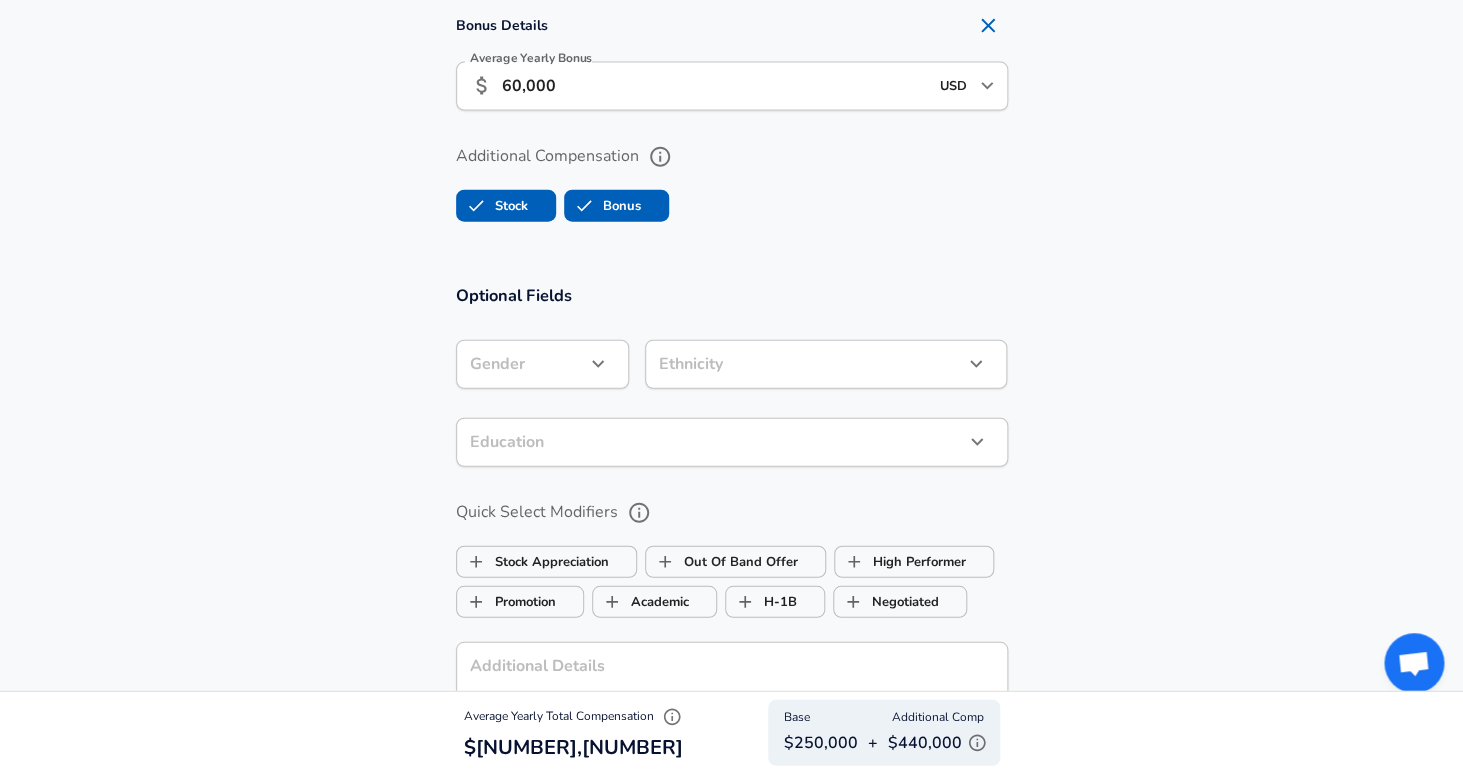 scroll, scrollTop: 1732, scrollLeft: 0, axis: vertical 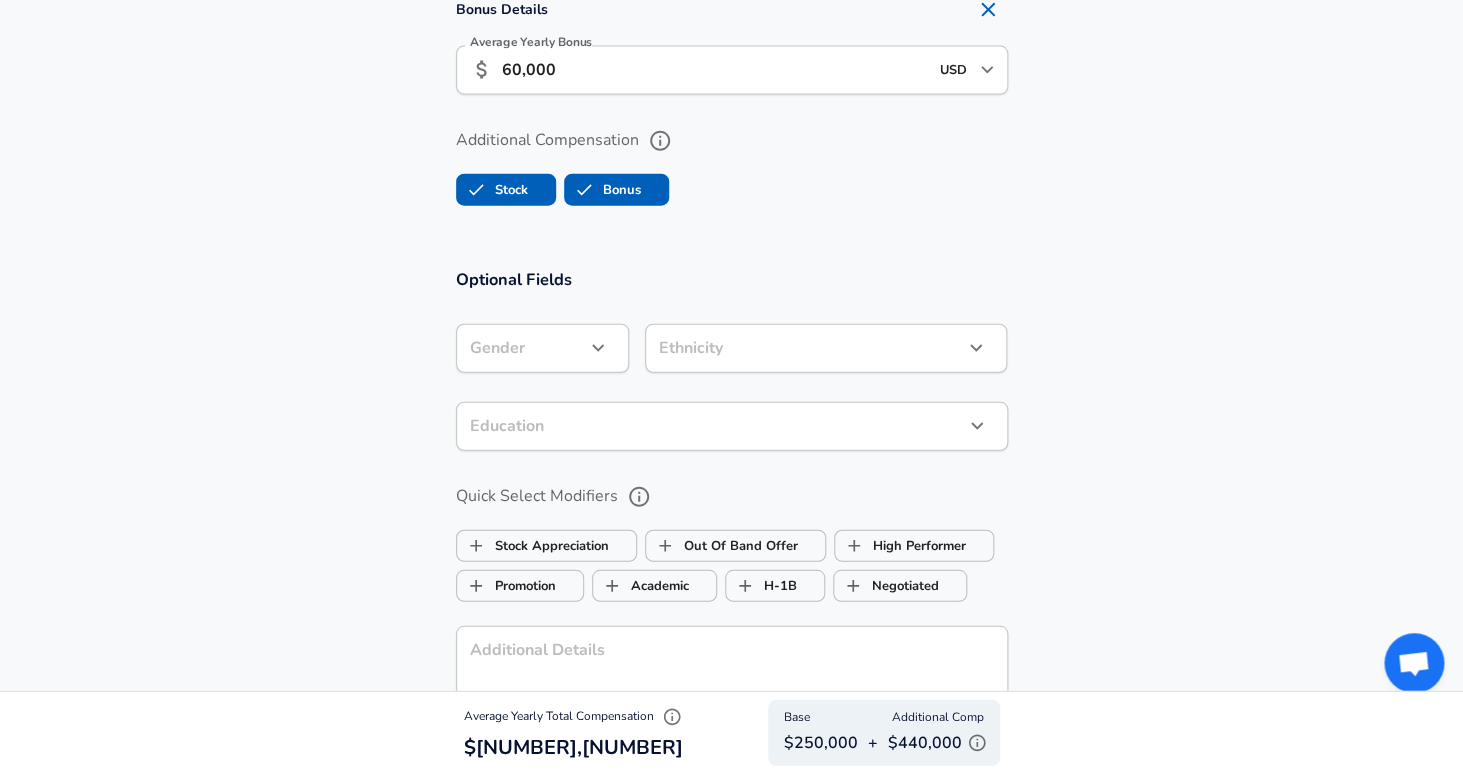 click at bounding box center (598, 348) 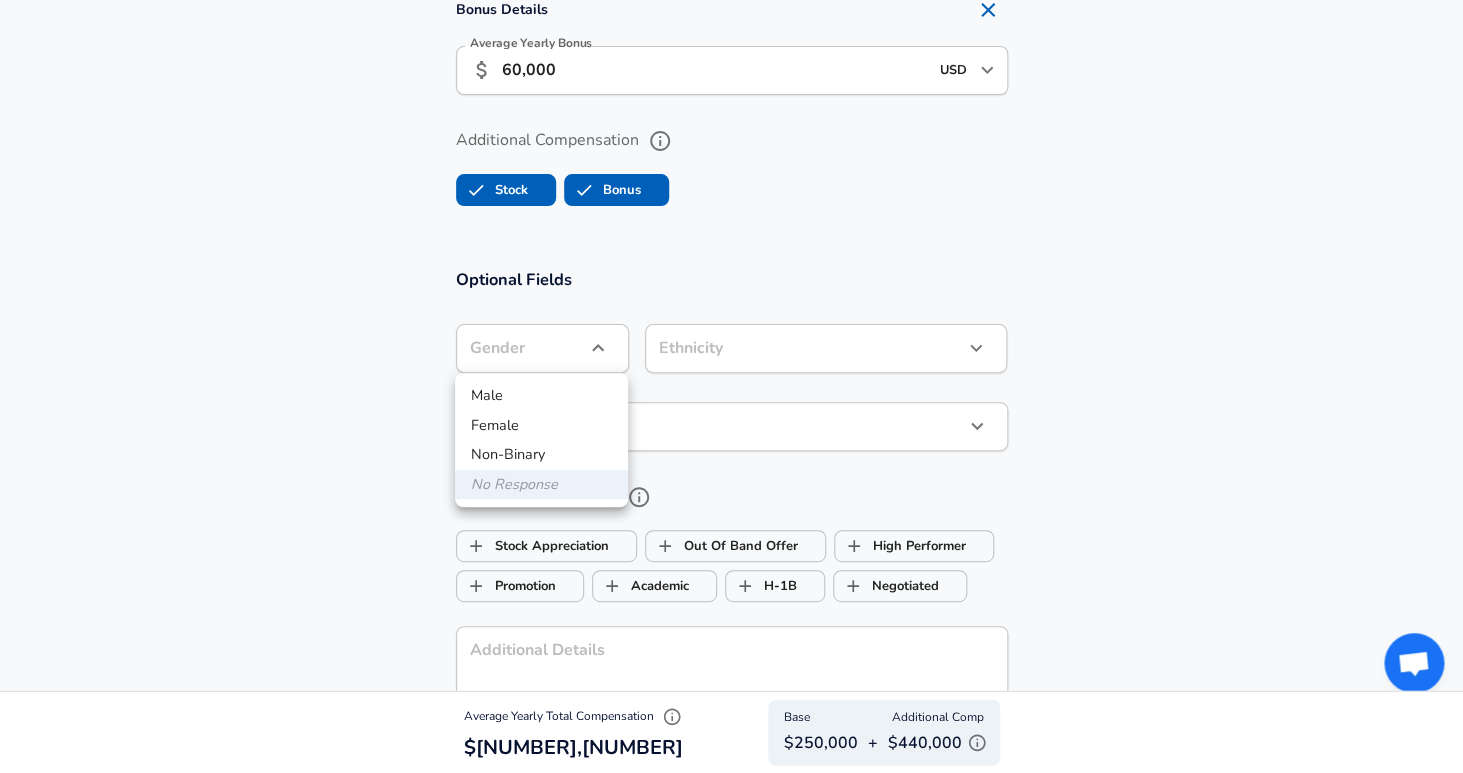click on "Male" at bounding box center [541, 396] 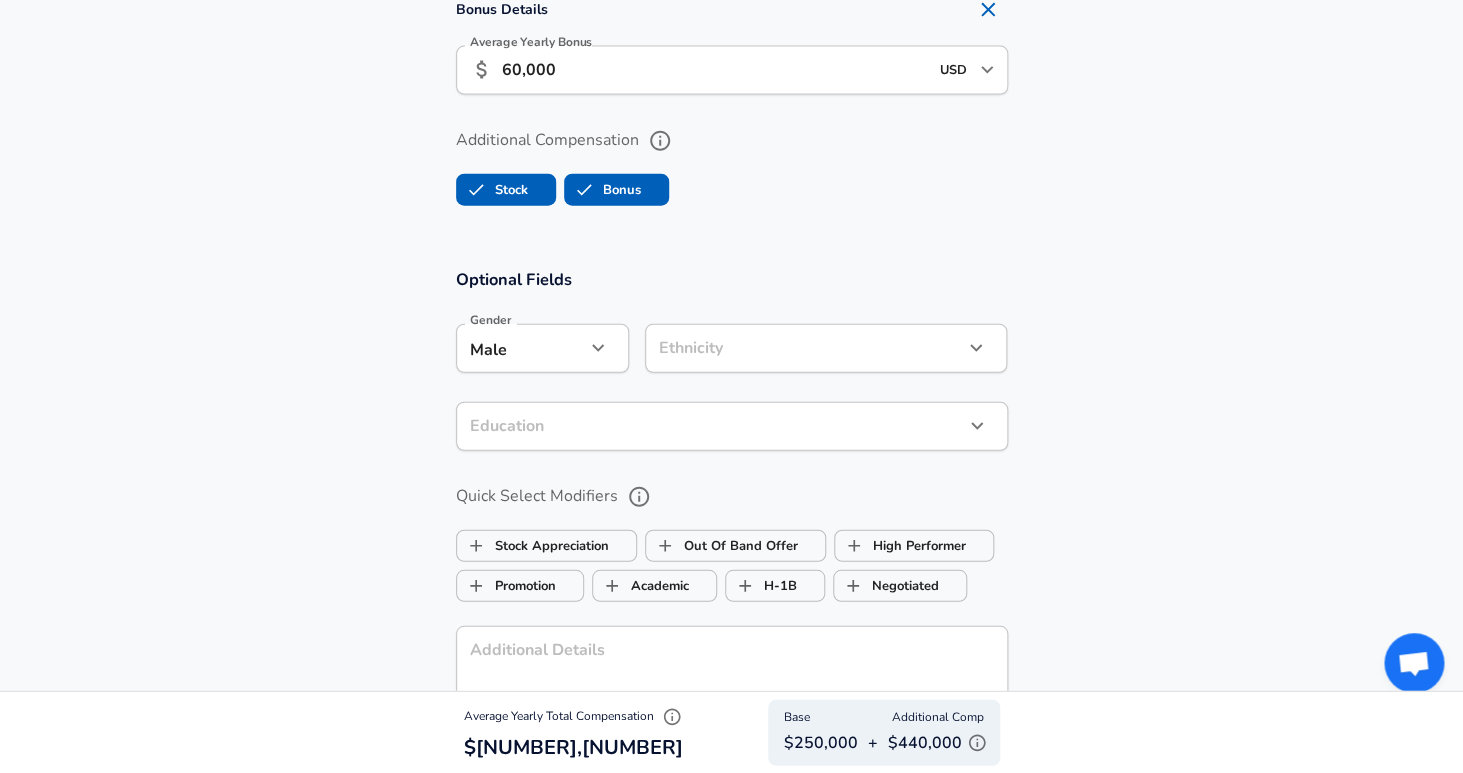 click on "Restart Add Your Salary Upload your offer letter   to verify your submission Enhance Privacy and Anonymity Yes Automatically hides specific fields until there are enough submissions to safely display the full details.   More Details Based on your submission and the data points that we have already collected, we will automatically hide and anonymize specific fields if there aren't enough data points to remain sufficiently anonymous. Company & Title Information   Enter the company you received your offer from Company Facebook Company   Select the title that closest resembles your official title. This should be similar to the title that was present on your offer letter. Title Design Engineer Title Job Family Mechanical Engineer Job Family   Select a Specialization that best fits your role. If you can't find one, select 'Other' to enter a custom specialization Select Specialization R&D R&D Select Specialization   Level IC6 Level Work Experience and Location New Offer Employee Are you still employed in this role?" at bounding box center (731, -1346) 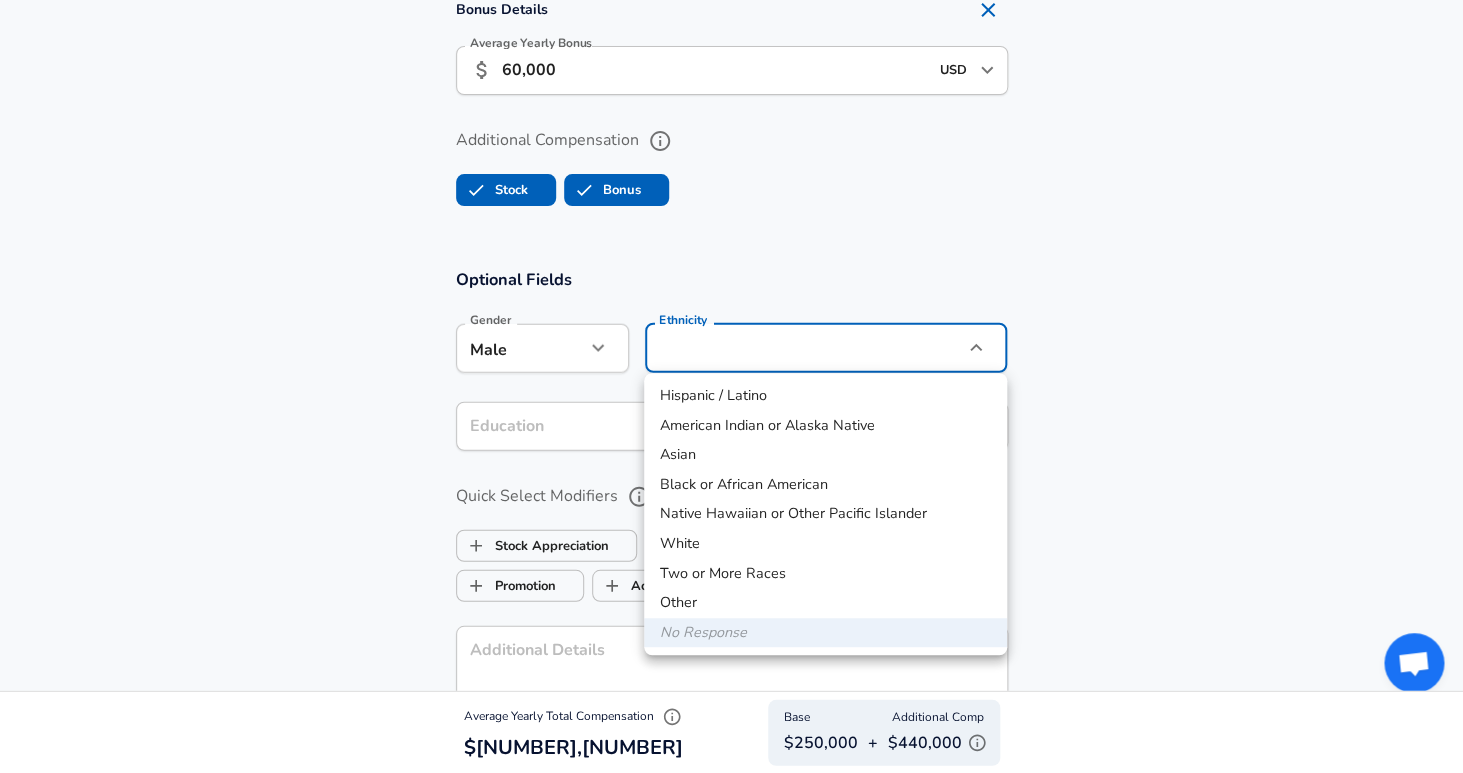 click on "White" at bounding box center (825, 544) 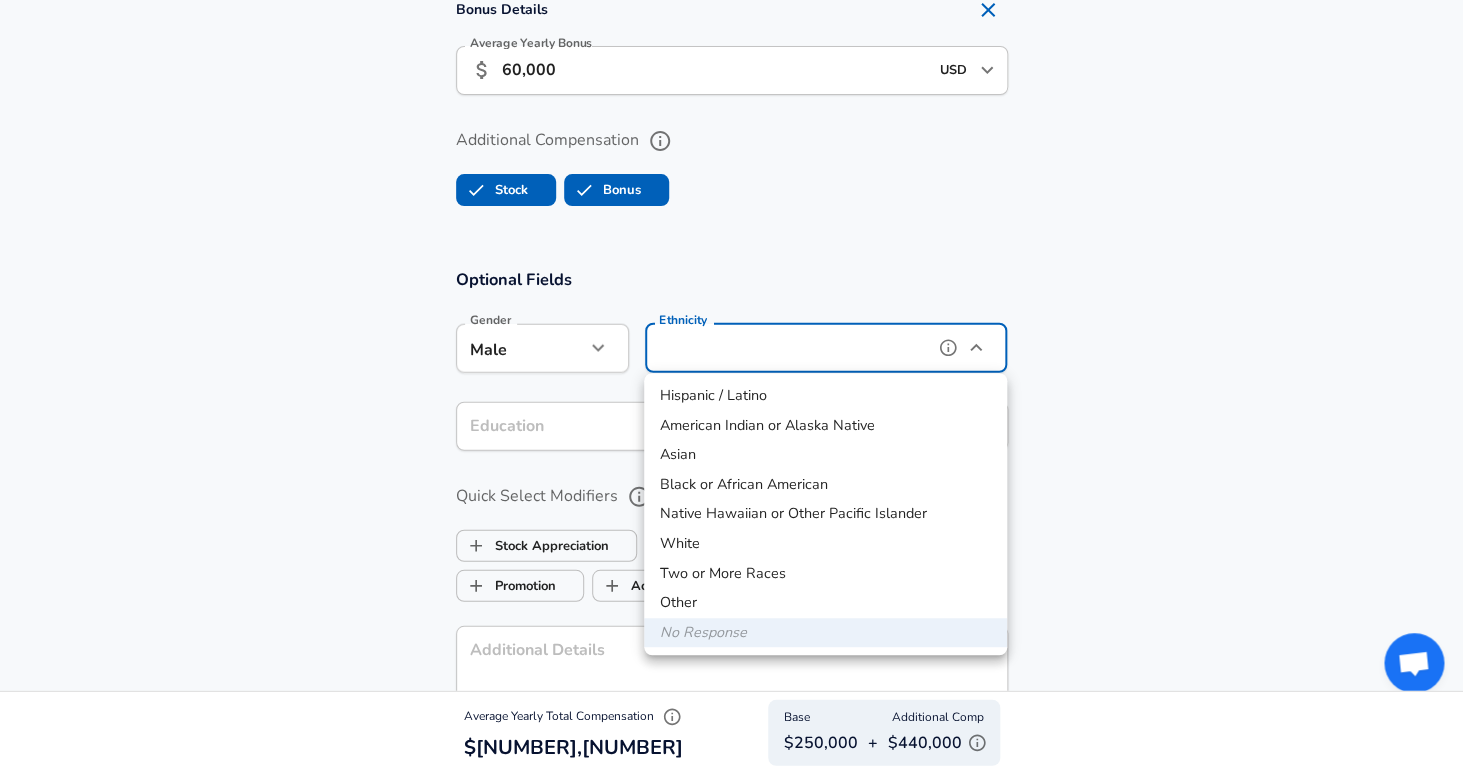 type on "White" 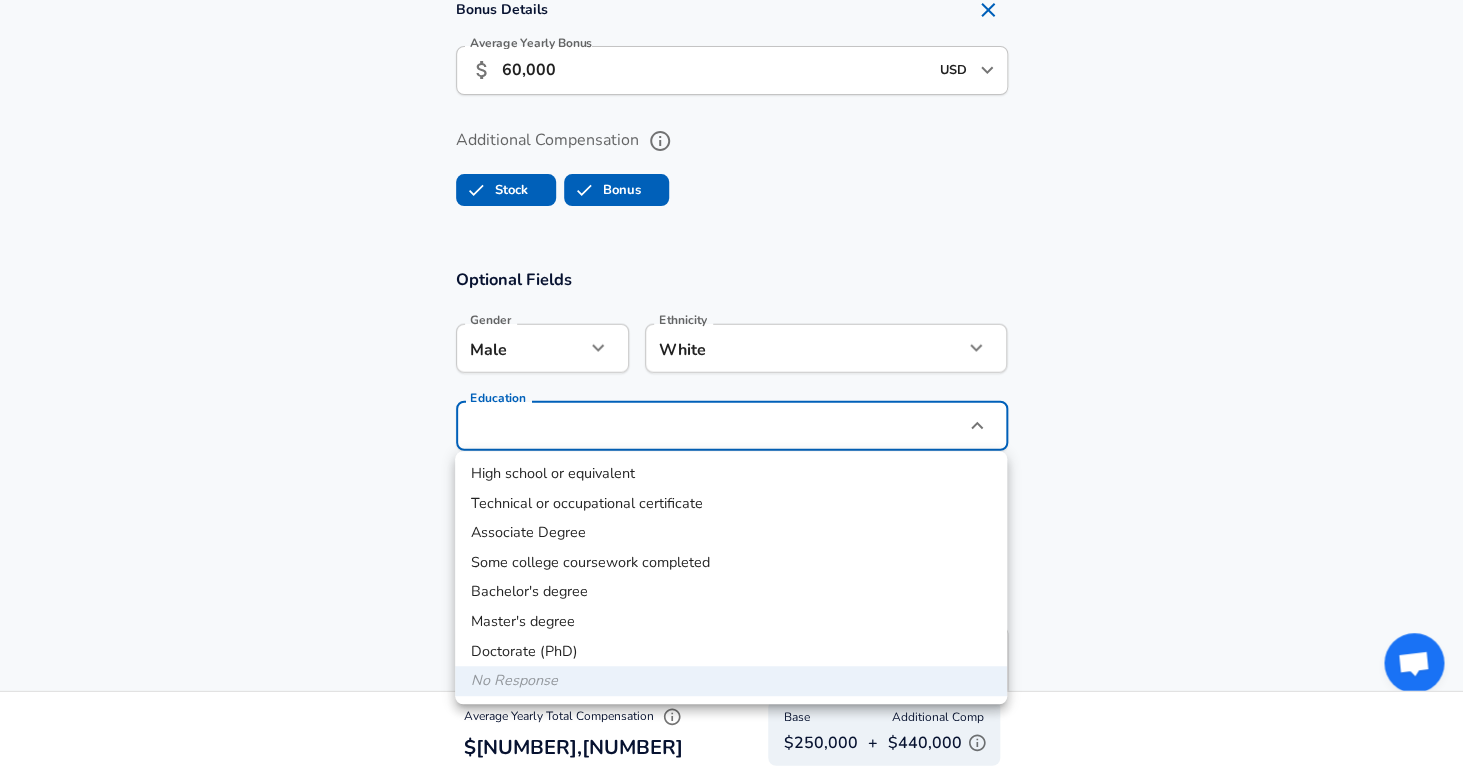 click on "Restart Add Your Salary Upload your offer letter   to verify your submission Enhance Privacy and Anonymity Yes Automatically hides specific fields until there are enough submissions to safely display the full details.   More Details Based on your submission and the data points that we have already collected, we will automatically hide and anonymize specific fields if there aren't enough data points to remain sufficiently anonymous. Company & Title Information   Enter the company you received your offer from Company Facebook Company   Select the title that closest resembles your official title. This should be similar to the title that was present on your offer letter. Title Design Engineer Title Job Family Mechanical Engineer Job Family   Select a Specialization that best fits your role. If you can't find one, select 'Other' to enter a custom specialization Select Specialization R&D R&D Select Specialization   Level IC6 Level Work Experience and Location New Offer Employee Are you still employed in this role?" at bounding box center (731, -1346) 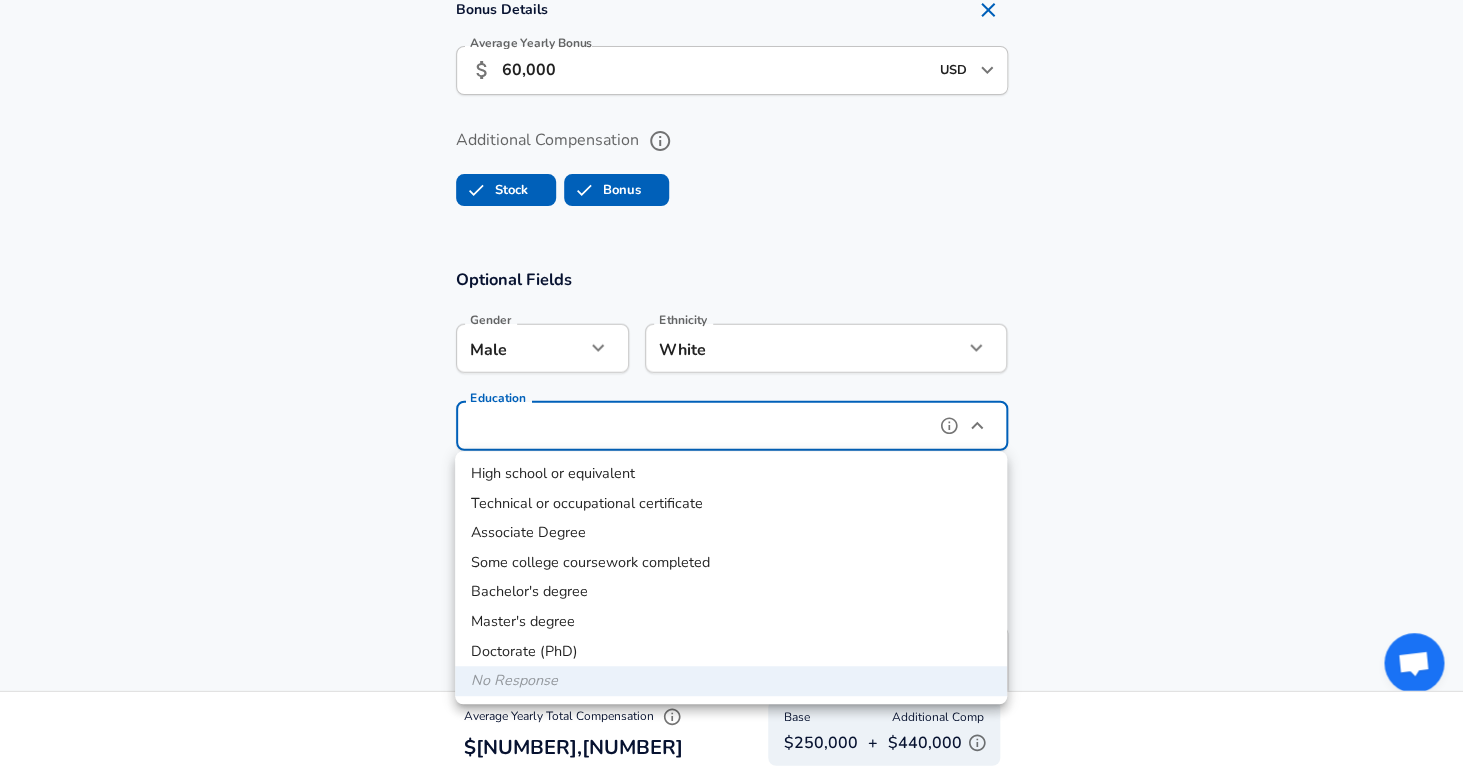 type on "Bachelors degree" 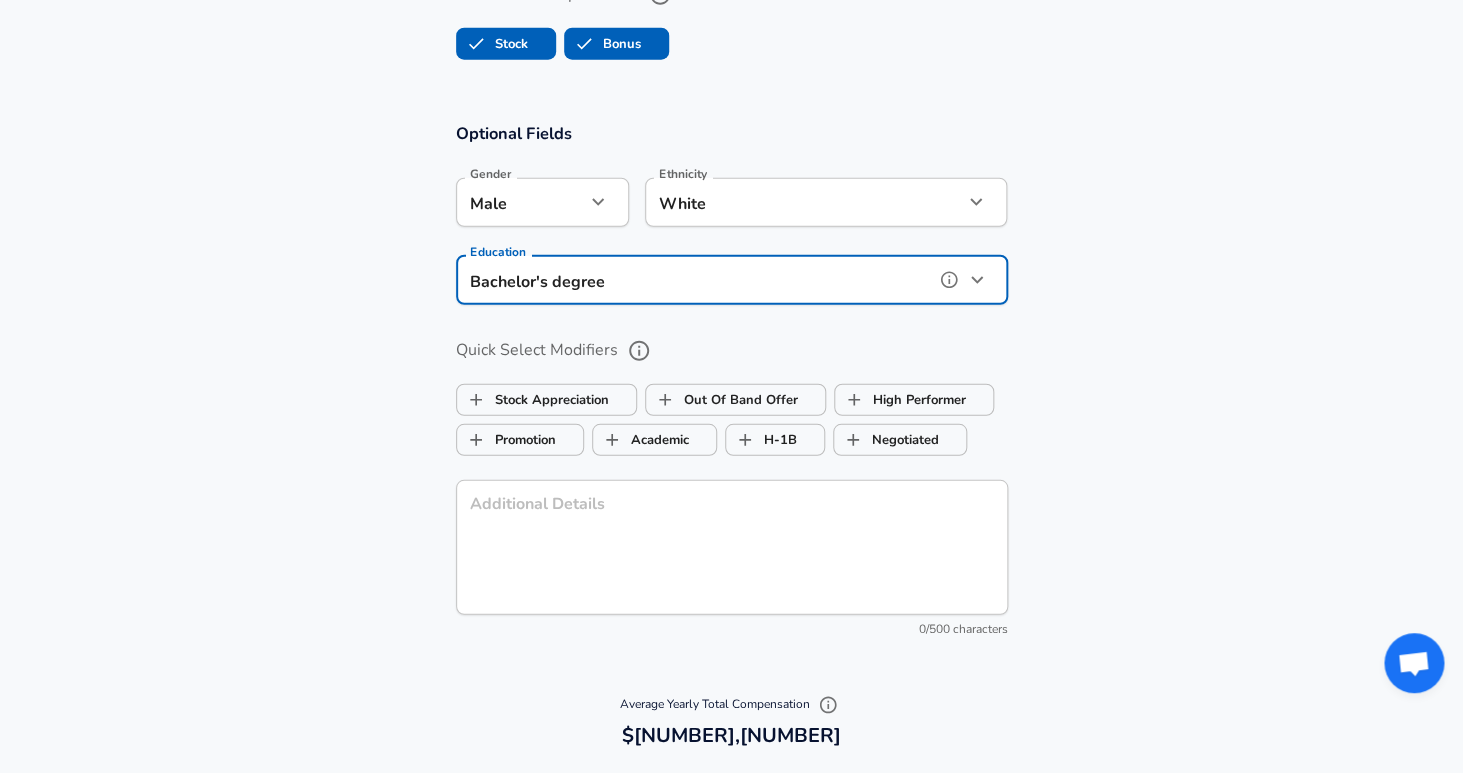 scroll, scrollTop: 1889, scrollLeft: 0, axis: vertical 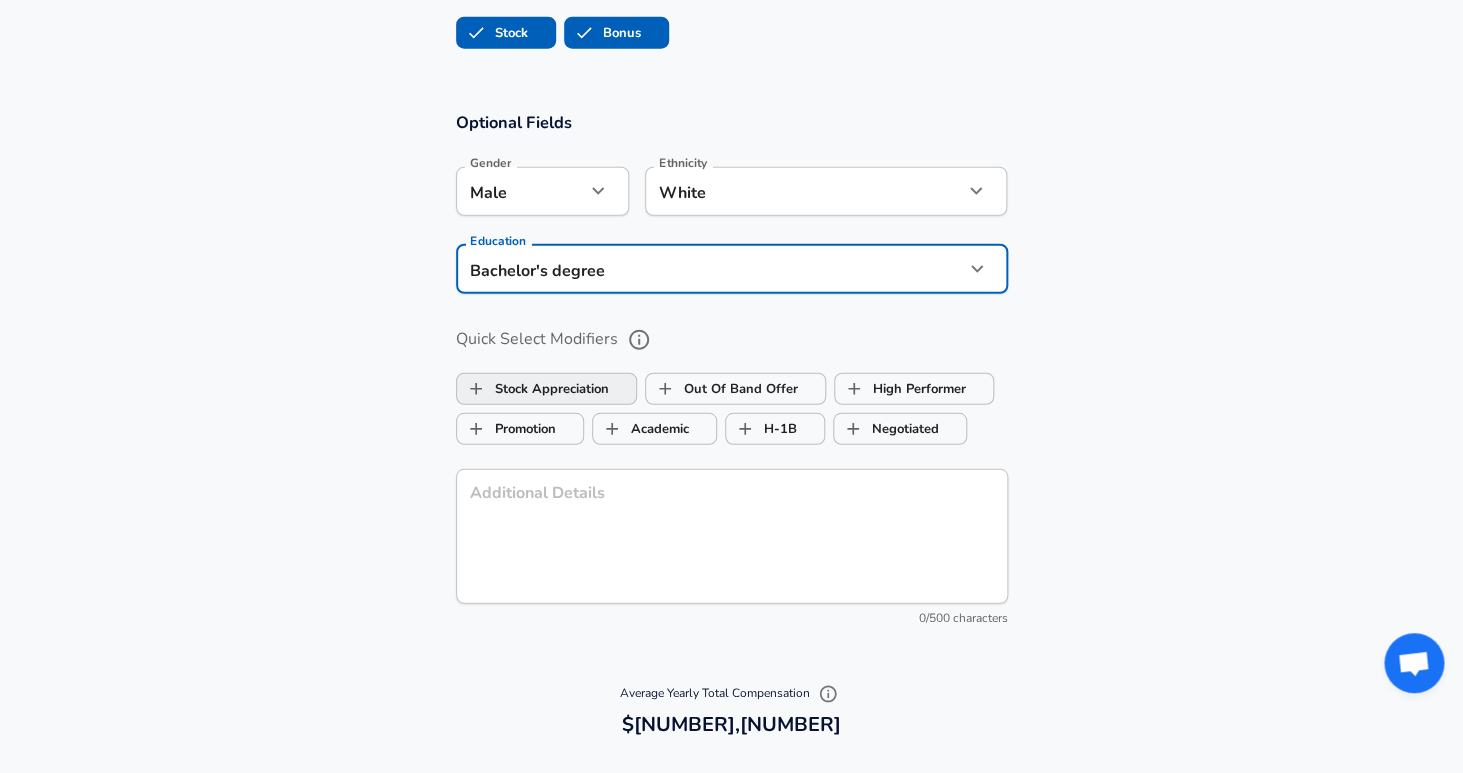 click on "Stock Appreciation" at bounding box center (533, 389) 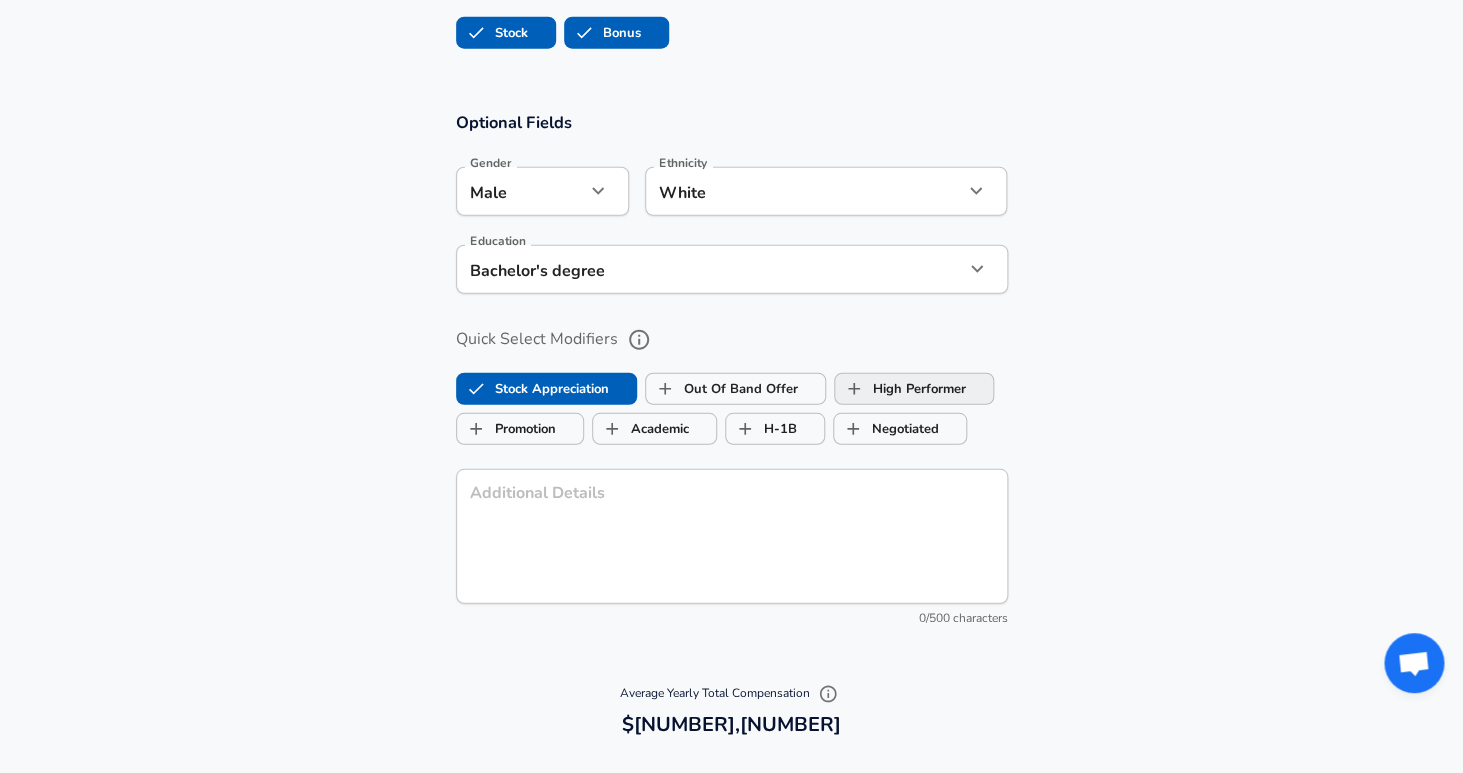 click on "High Performer" at bounding box center [900, 389] 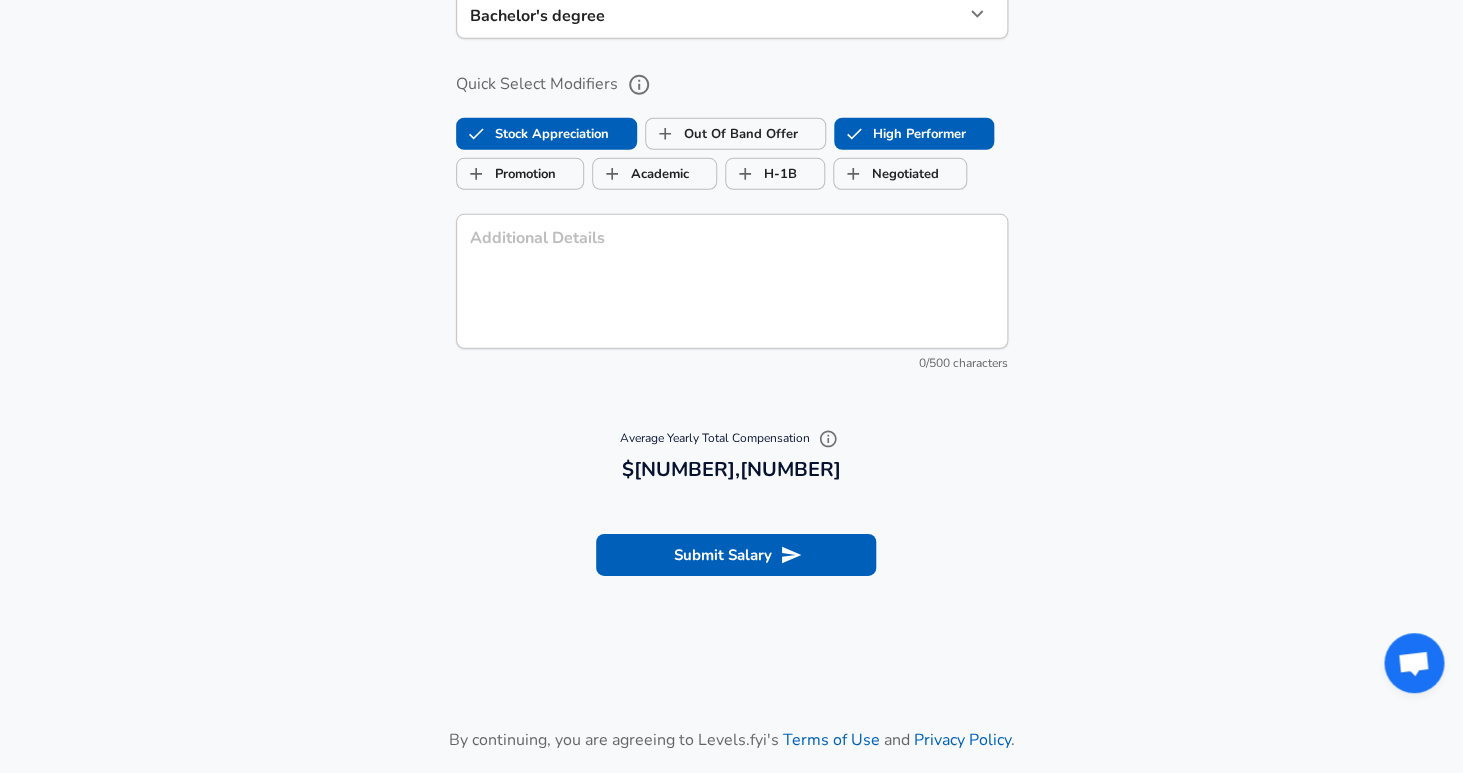 scroll, scrollTop: 2149, scrollLeft: 0, axis: vertical 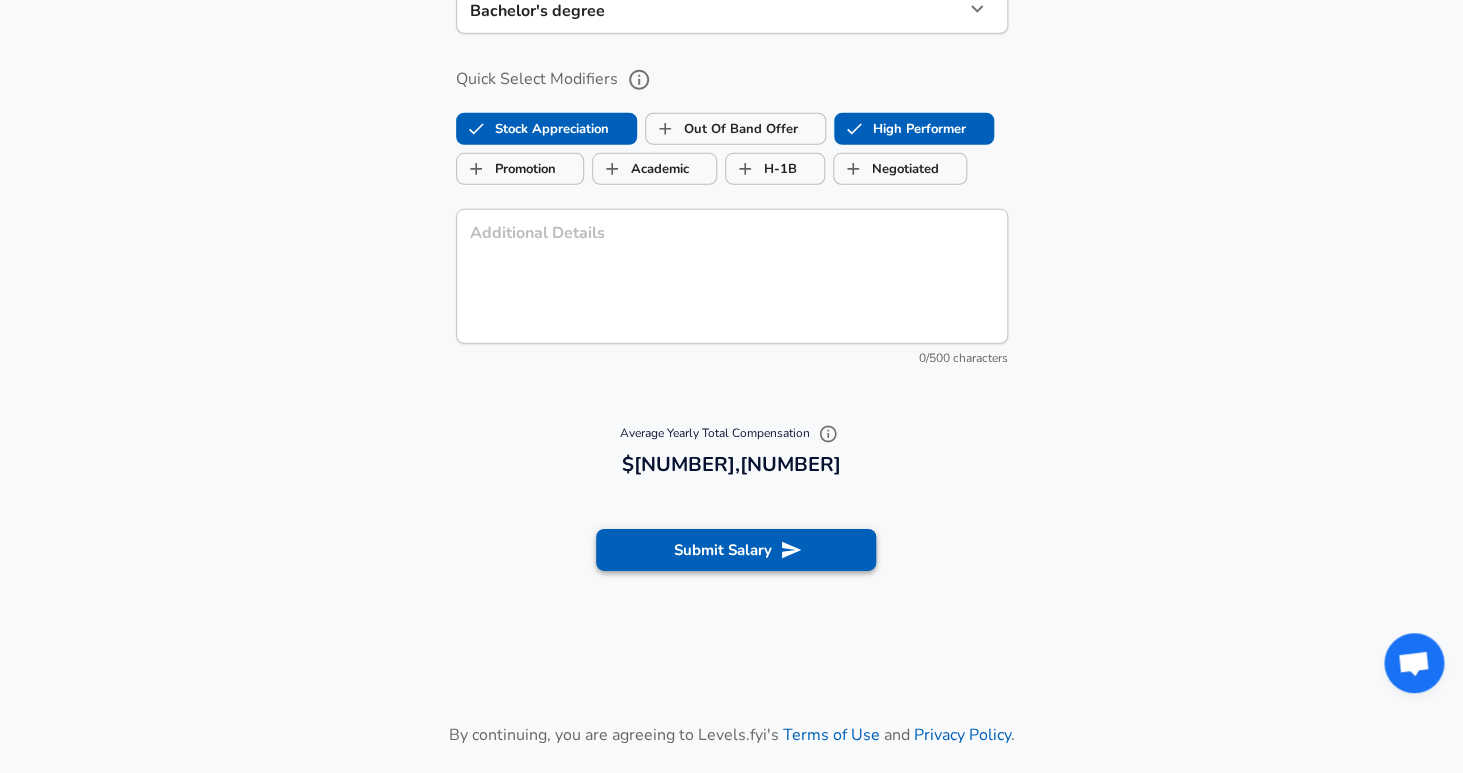 click 